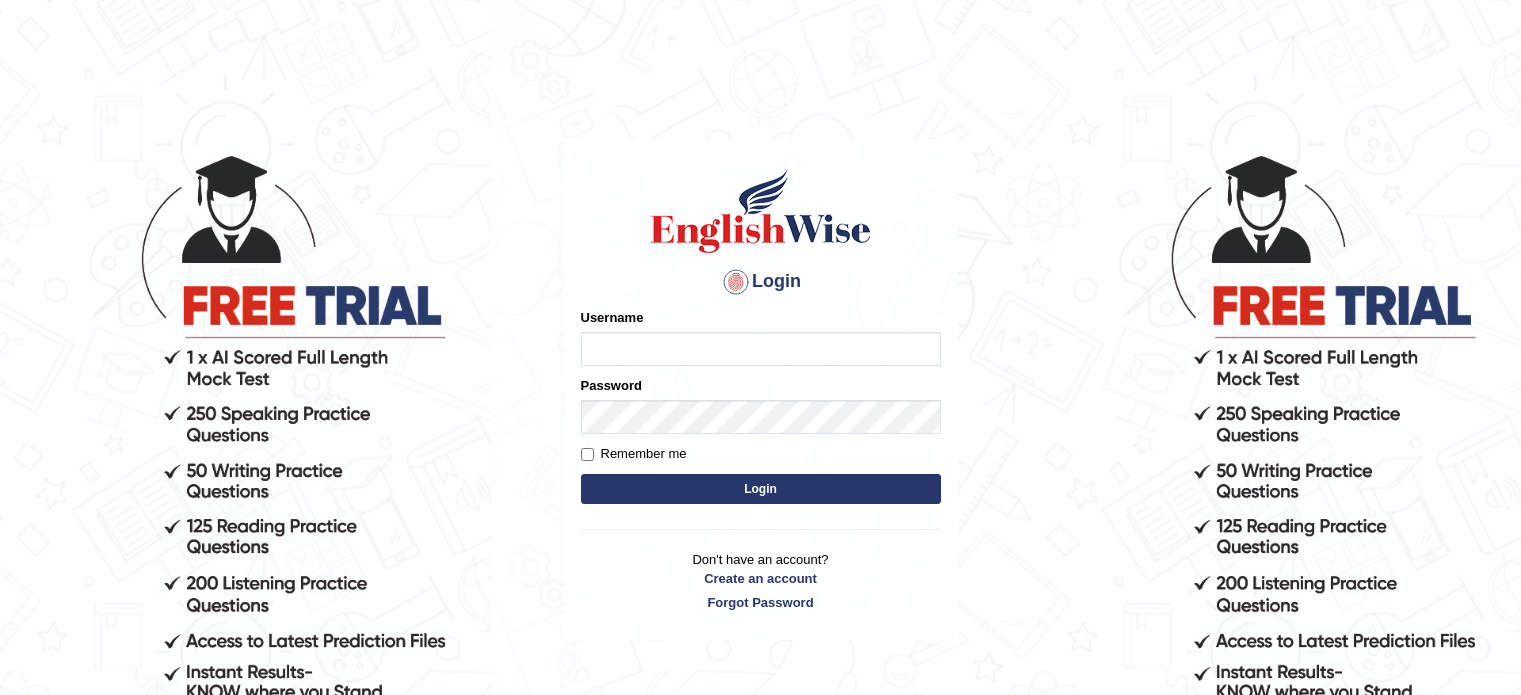 scroll, scrollTop: 0, scrollLeft: 0, axis: both 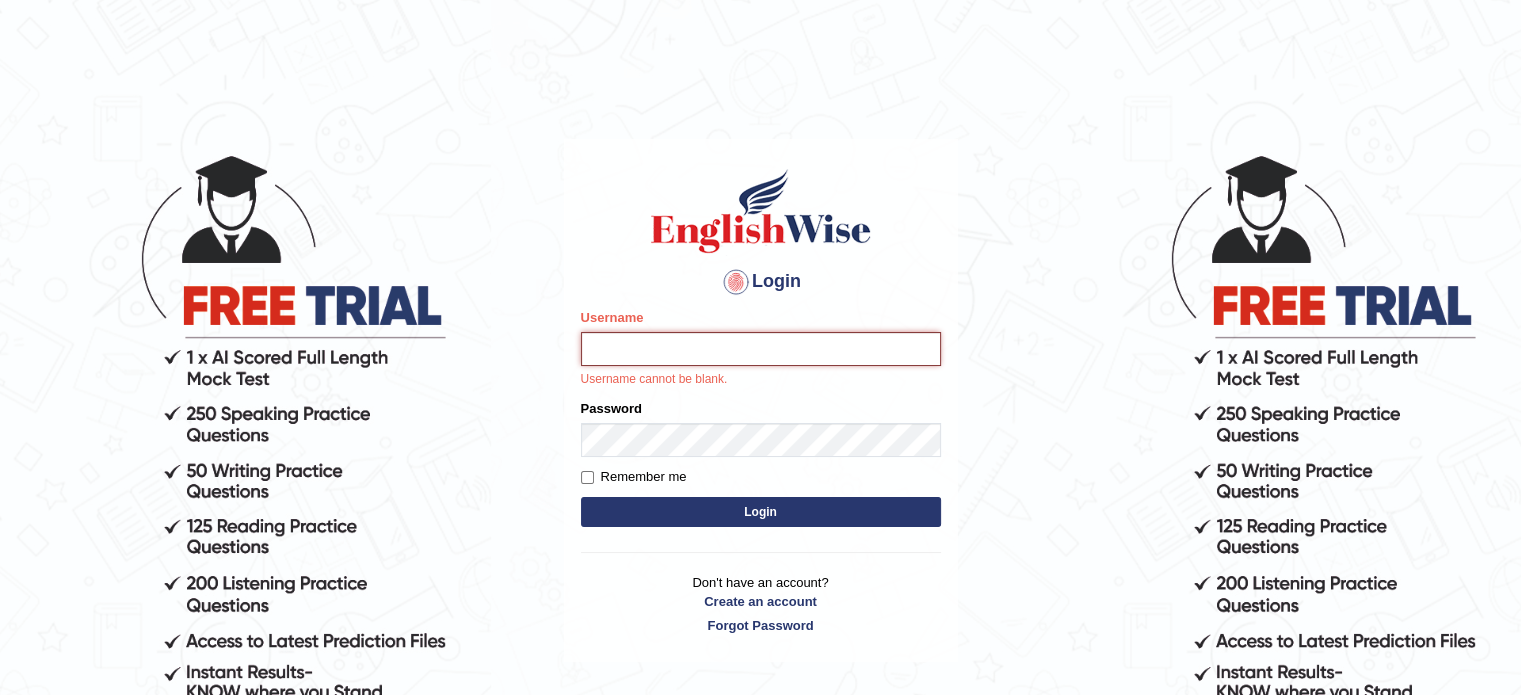type on "[NAME]" 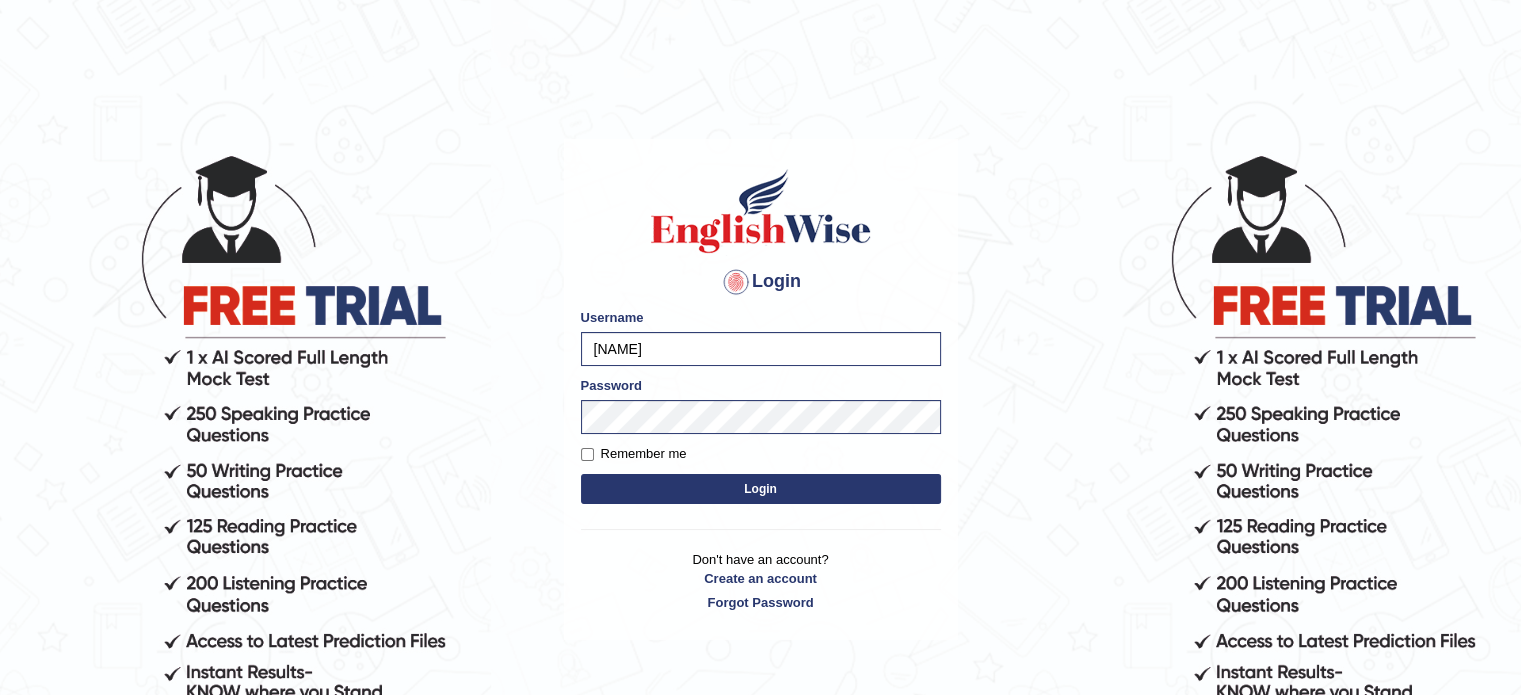 click on "Login" at bounding box center [761, 489] 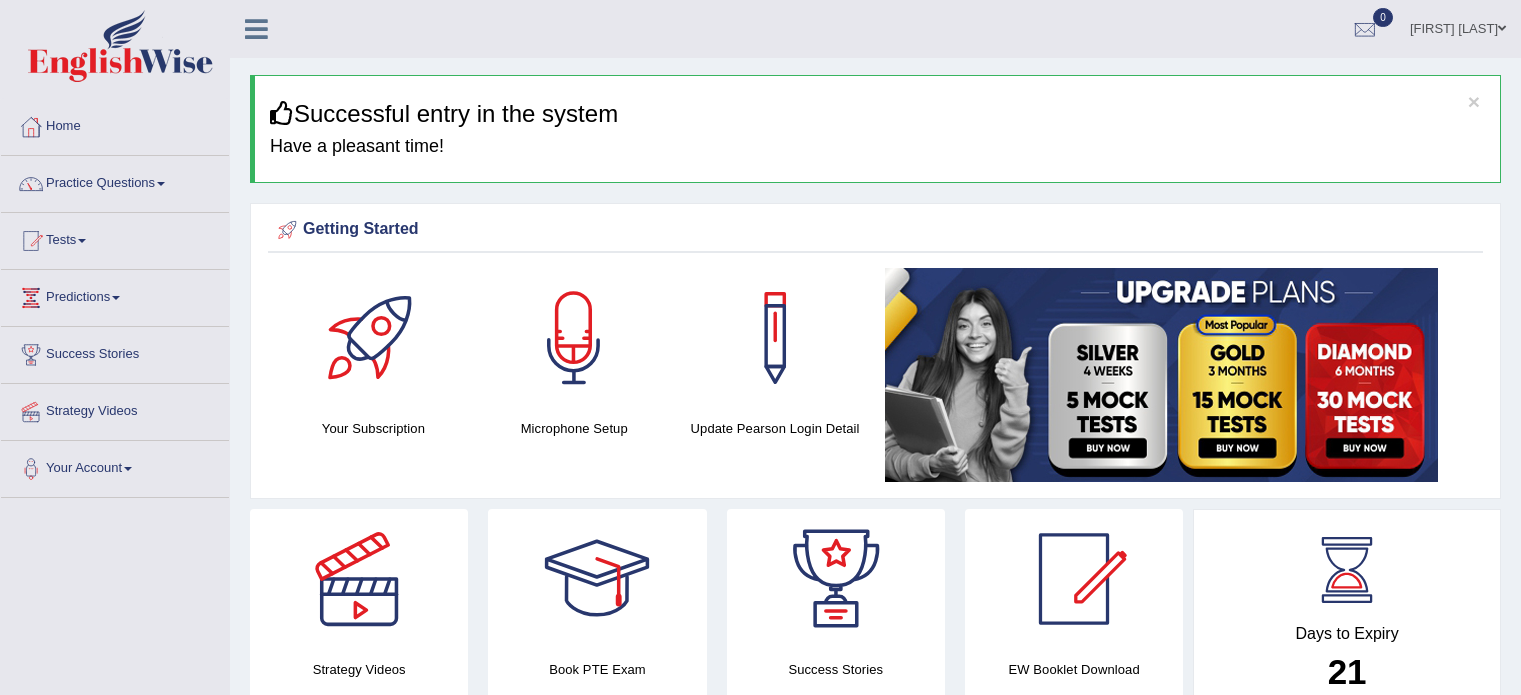 scroll, scrollTop: 0, scrollLeft: 0, axis: both 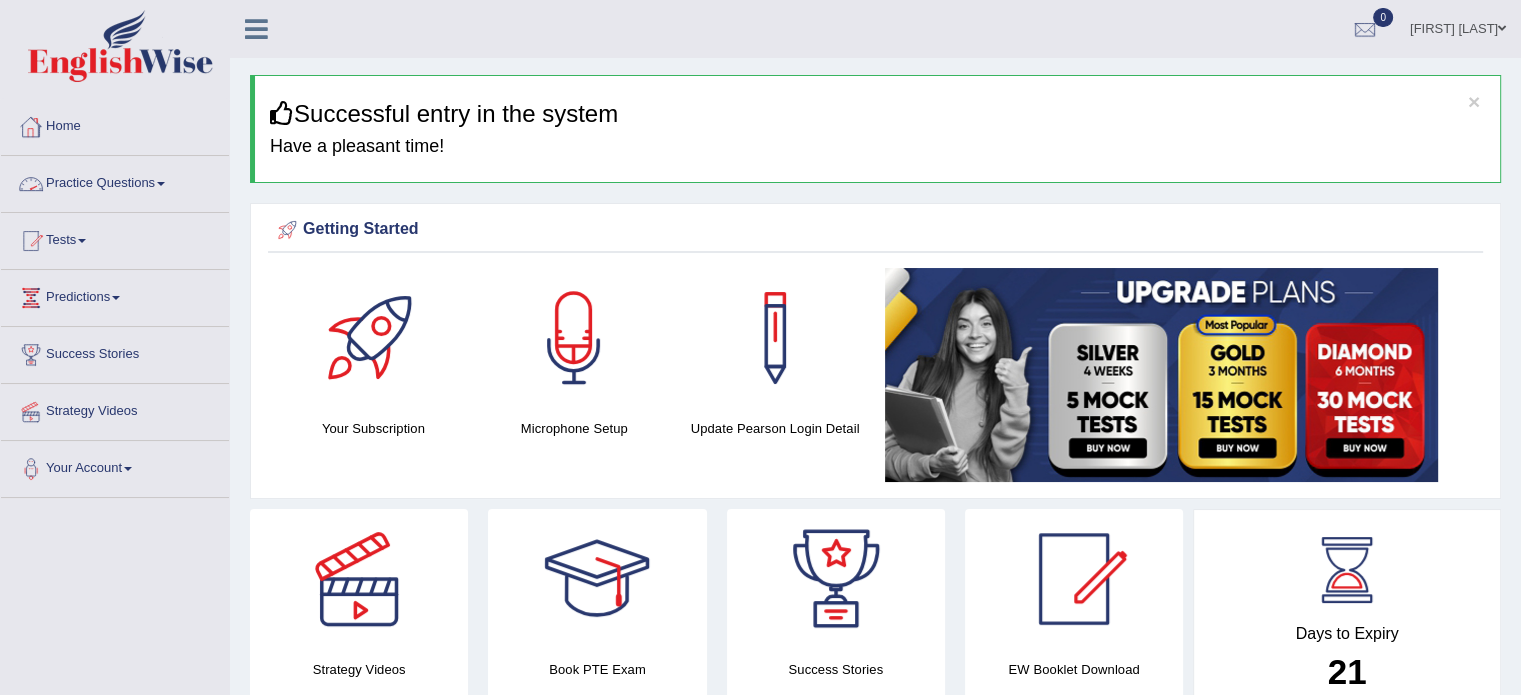 click on "Practice Questions" at bounding box center [115, 181] 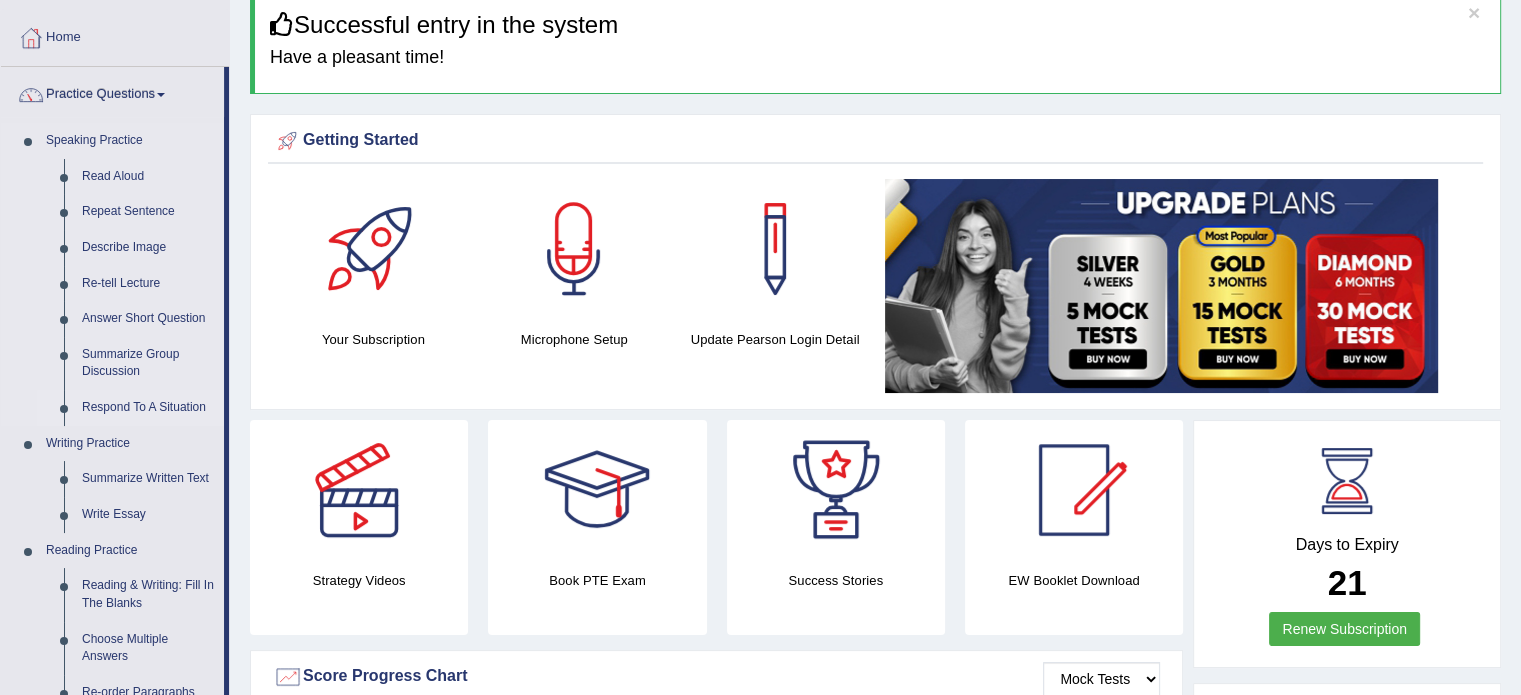 scroll, scrollTop: 146, scrollLeft: 0, axis: vertical 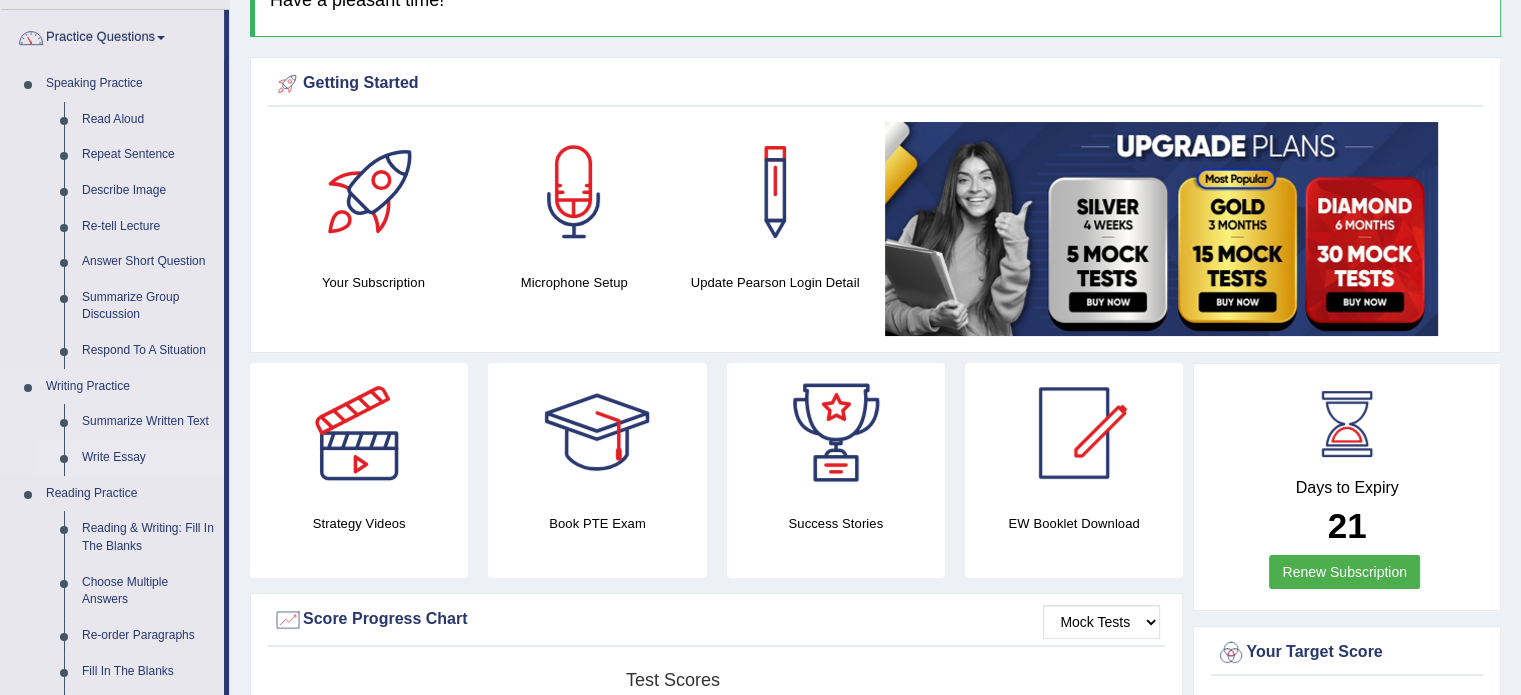 click on "Write Essay" at bounding box center (148, 458) 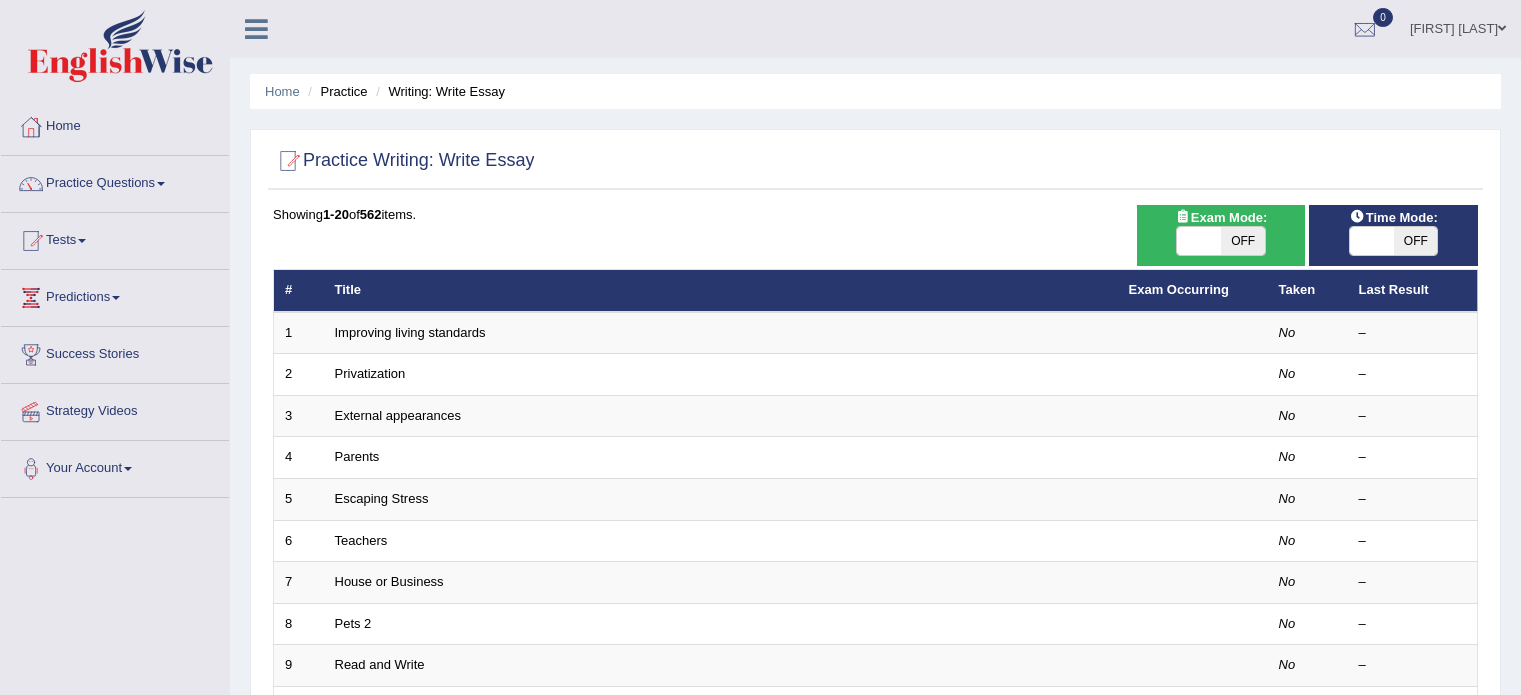 scroll, scrollTop: 0, scrollLeft: 0, axis: both 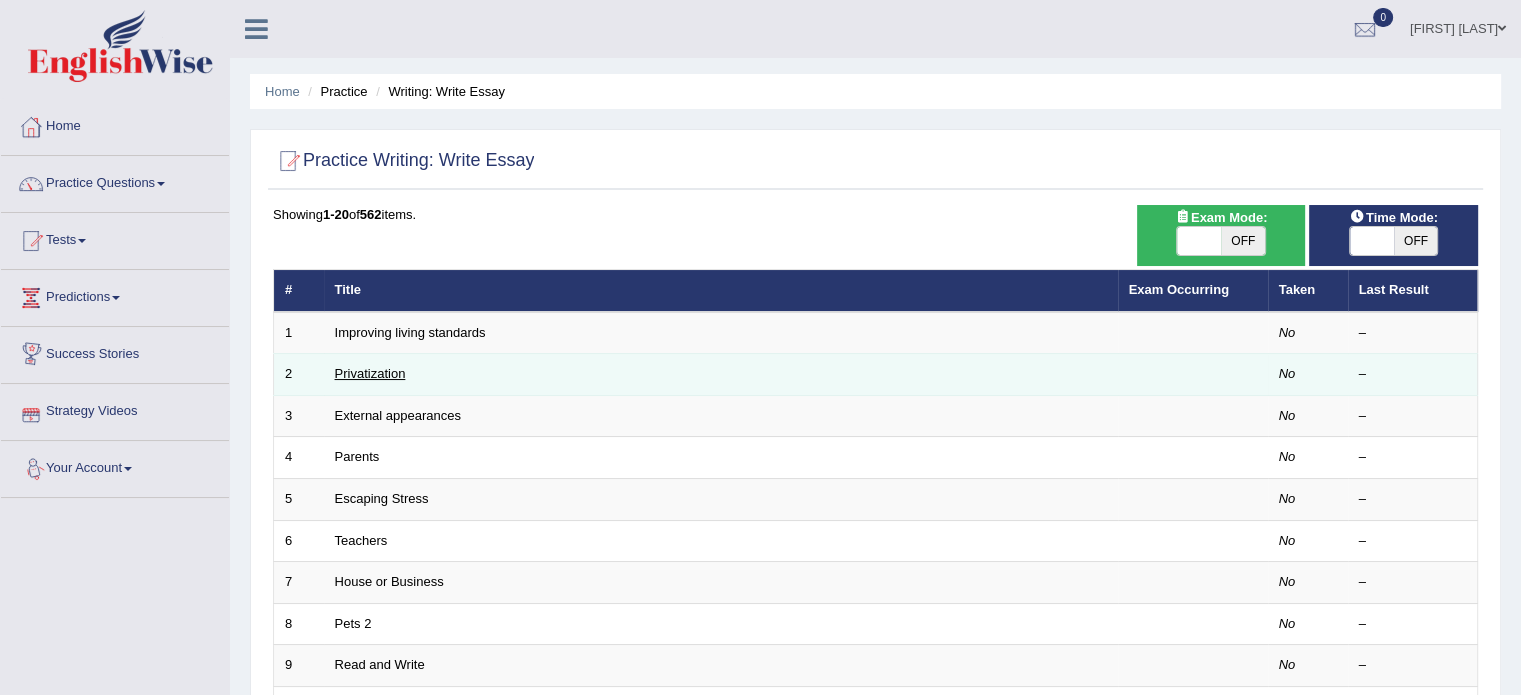 click on "Privatization" at bounding box center [370, 373] 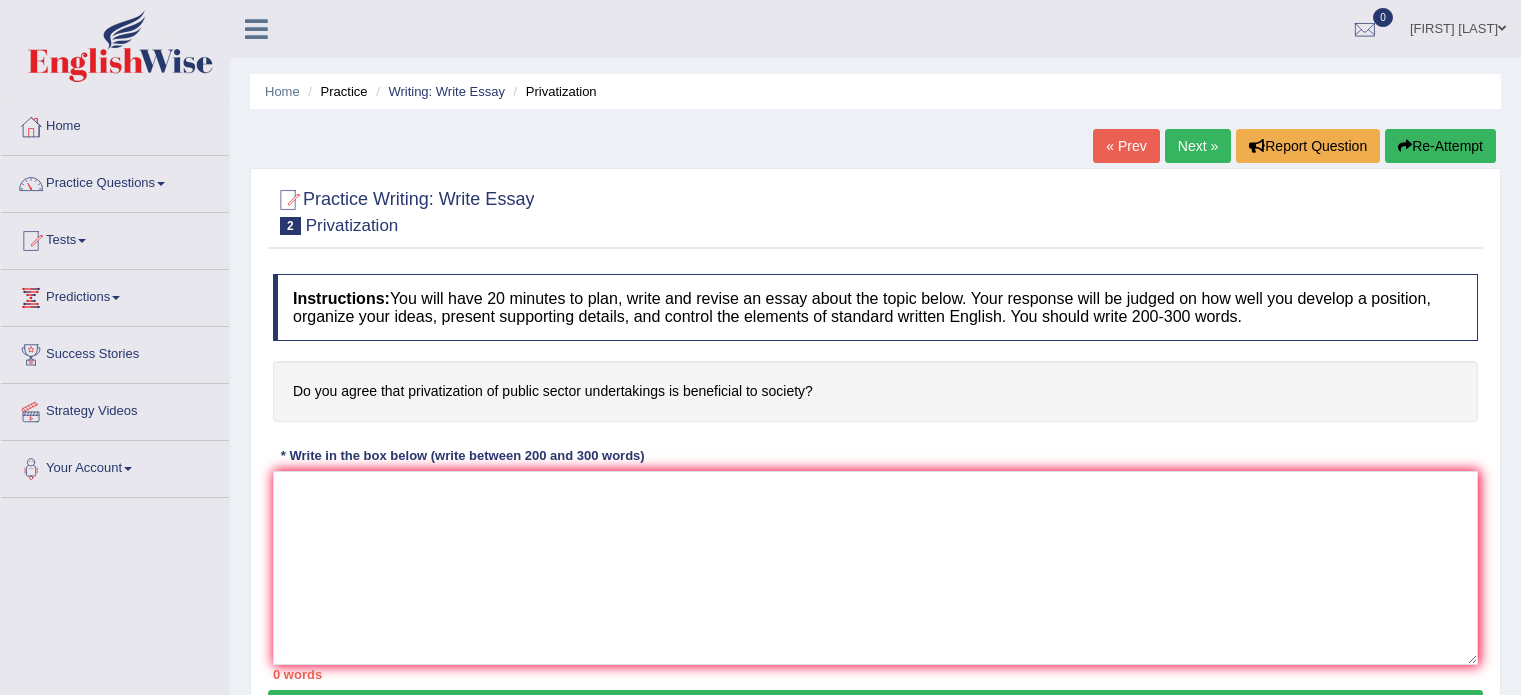 scroll, scrollTop: 0, scrollLeft: 0, axis: both 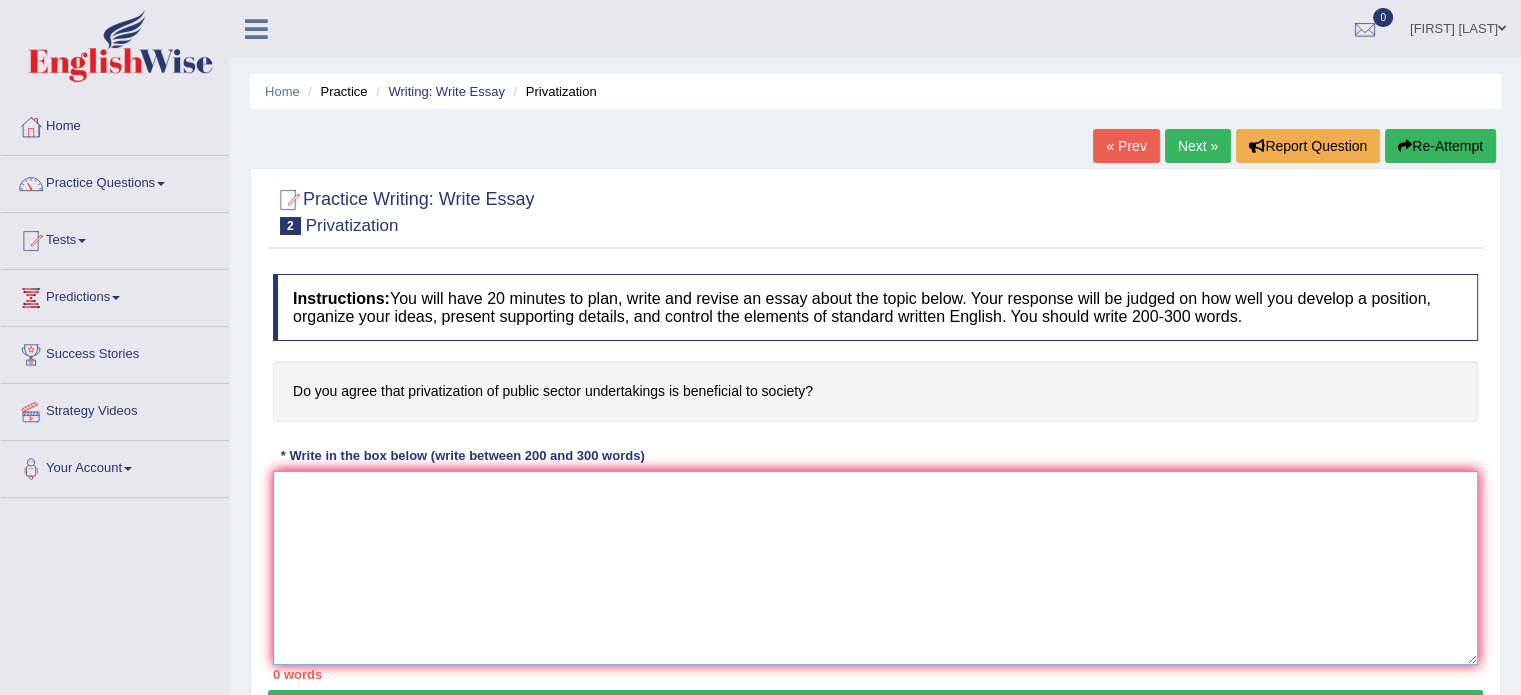 click at bounding box center [875, 568] 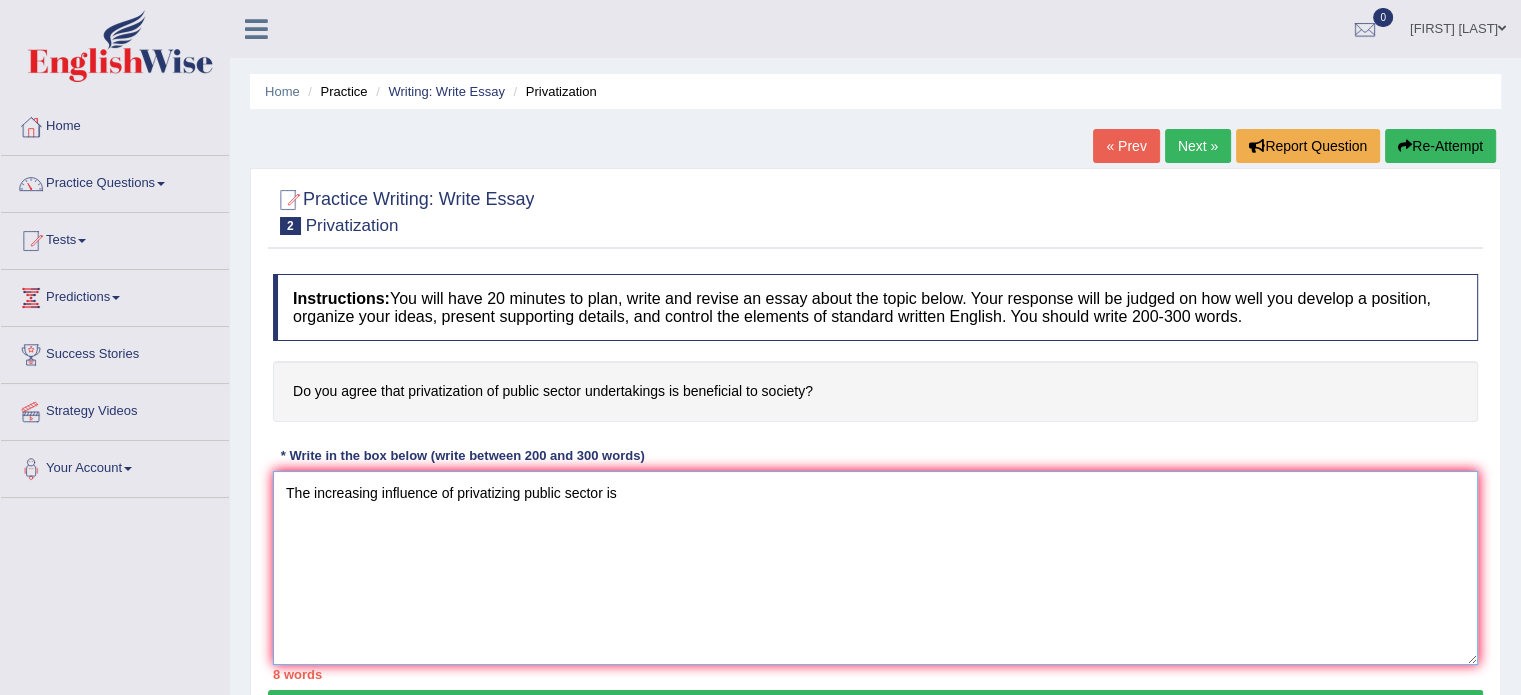 click on "The increasing influence of privatizing public sector is" at bounding box center (875, 568) 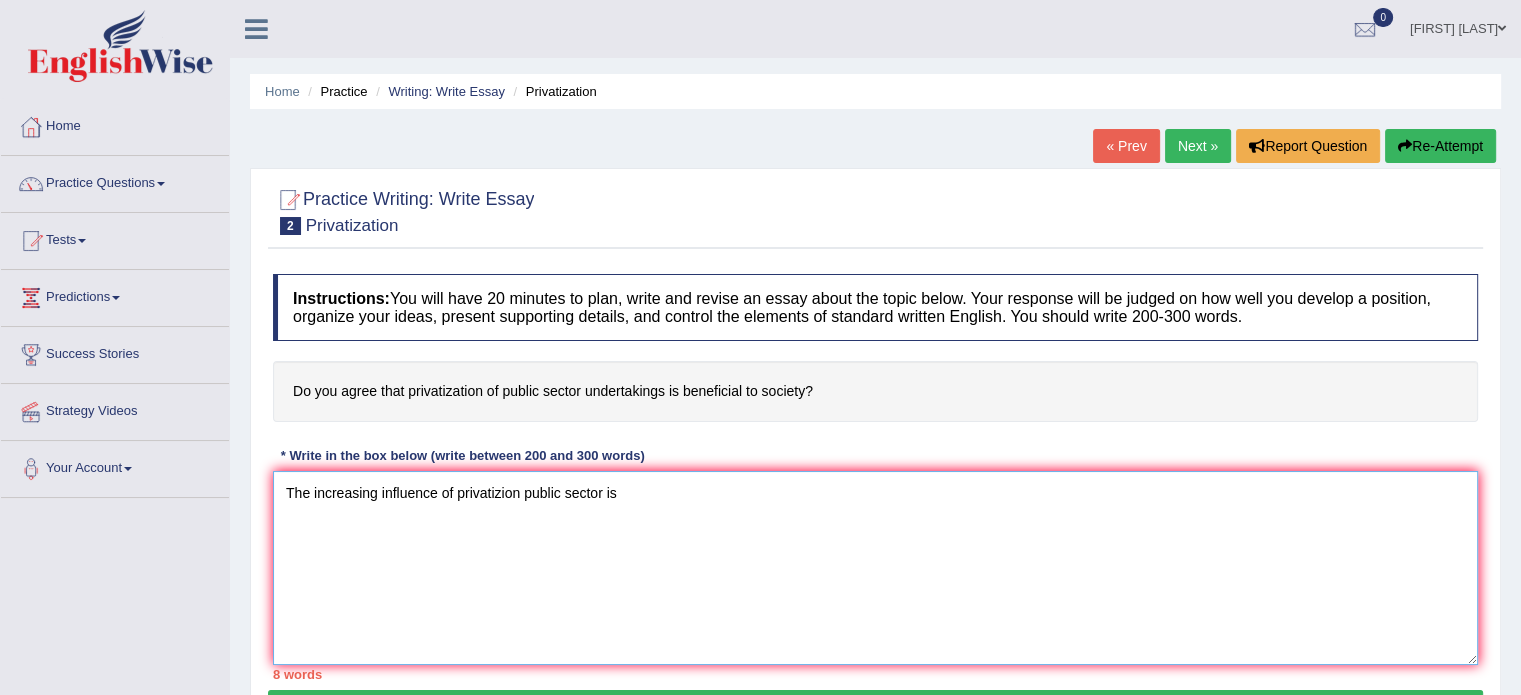 click on "The increasing influence of privatizion public sector is" at bounding box center [875, 568] 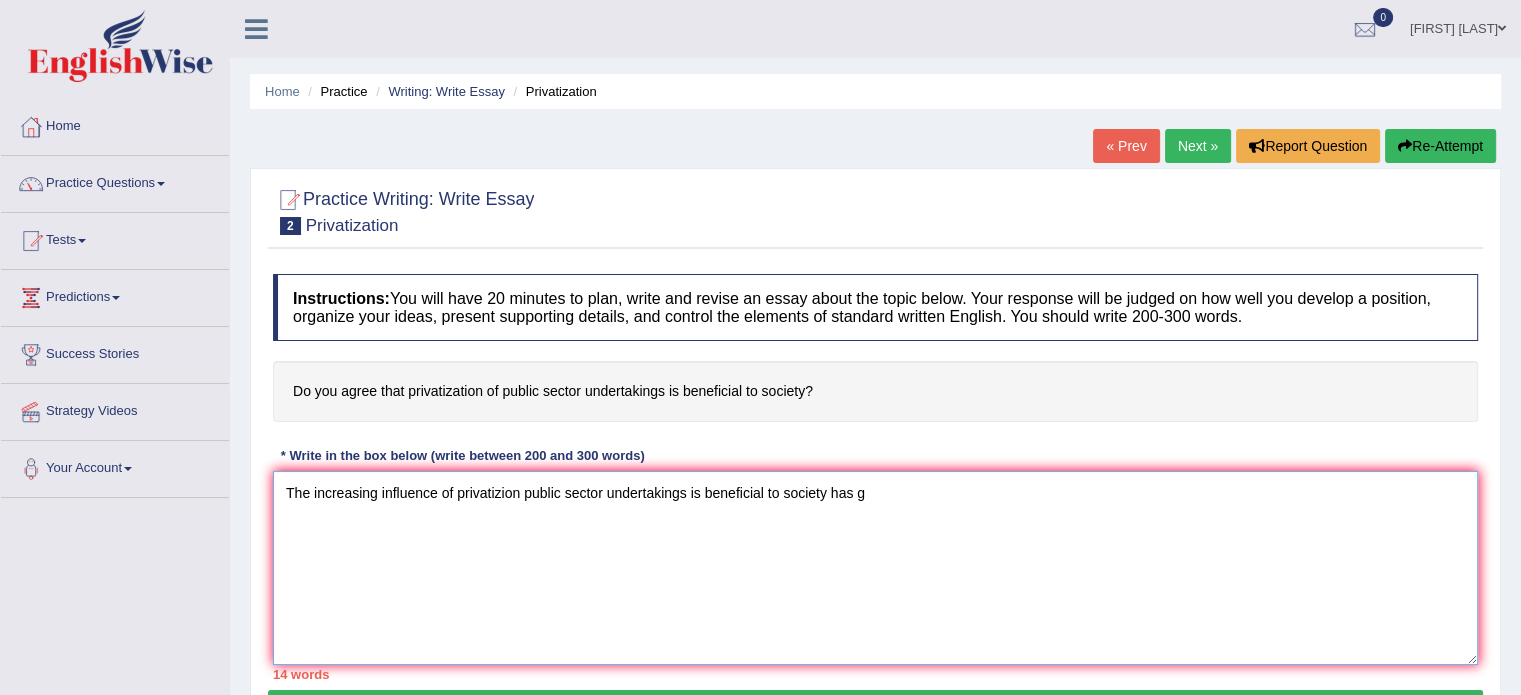 click on "The increasing influence of privatizion public sector undertakings is beneficial to society has g" at bounding box center (875, 568) 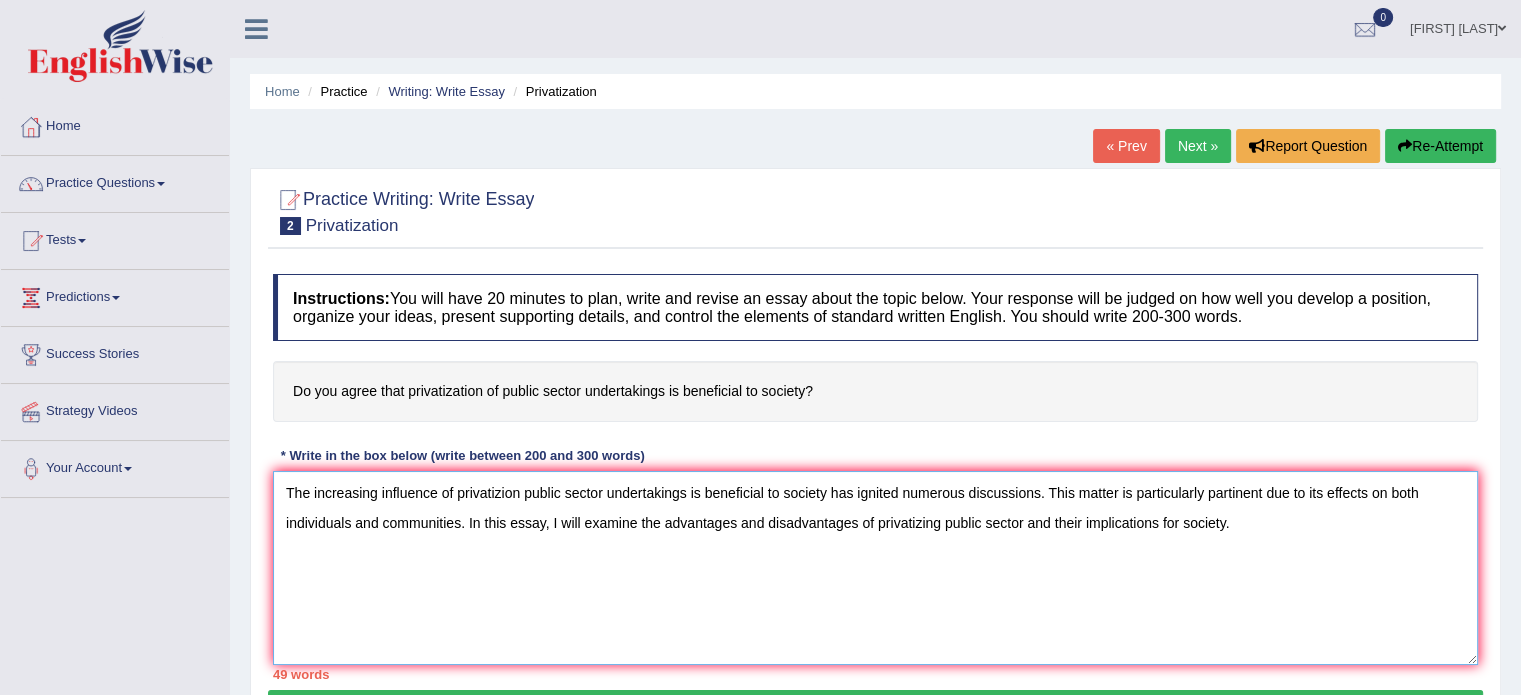 drag, startPoint x: 286, startPoint y: 487, endPoint x: 1044, endPoint y: 459, distance: 758.51697 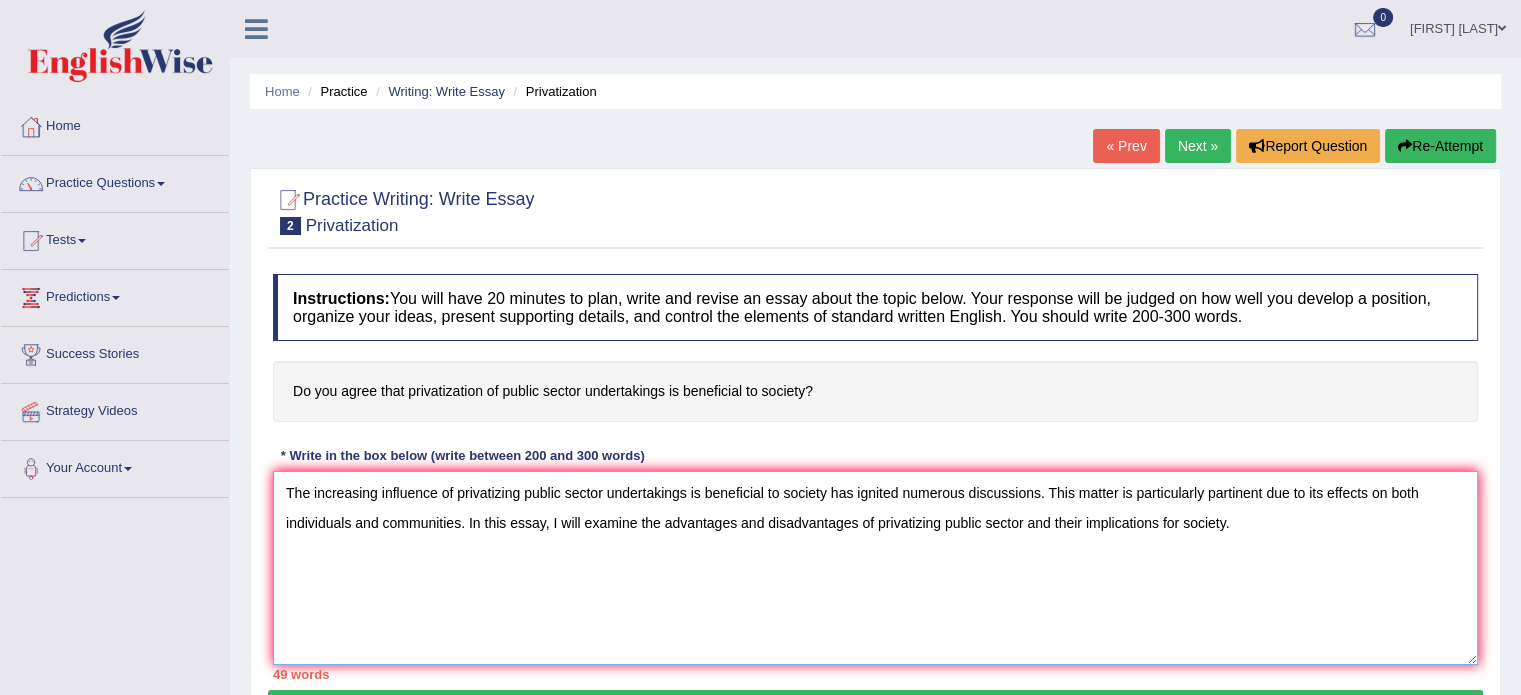 click on "The increasing influence of privatizing public sector undertakings is beneficial to society has ignited numerous discussions. This matter is particularly partinent due to its effects on both individuals and communities. In this essay, I will examine the advantages and disadvantages of privatizing public sector and their implications for society." at bounding box center [875, 568] 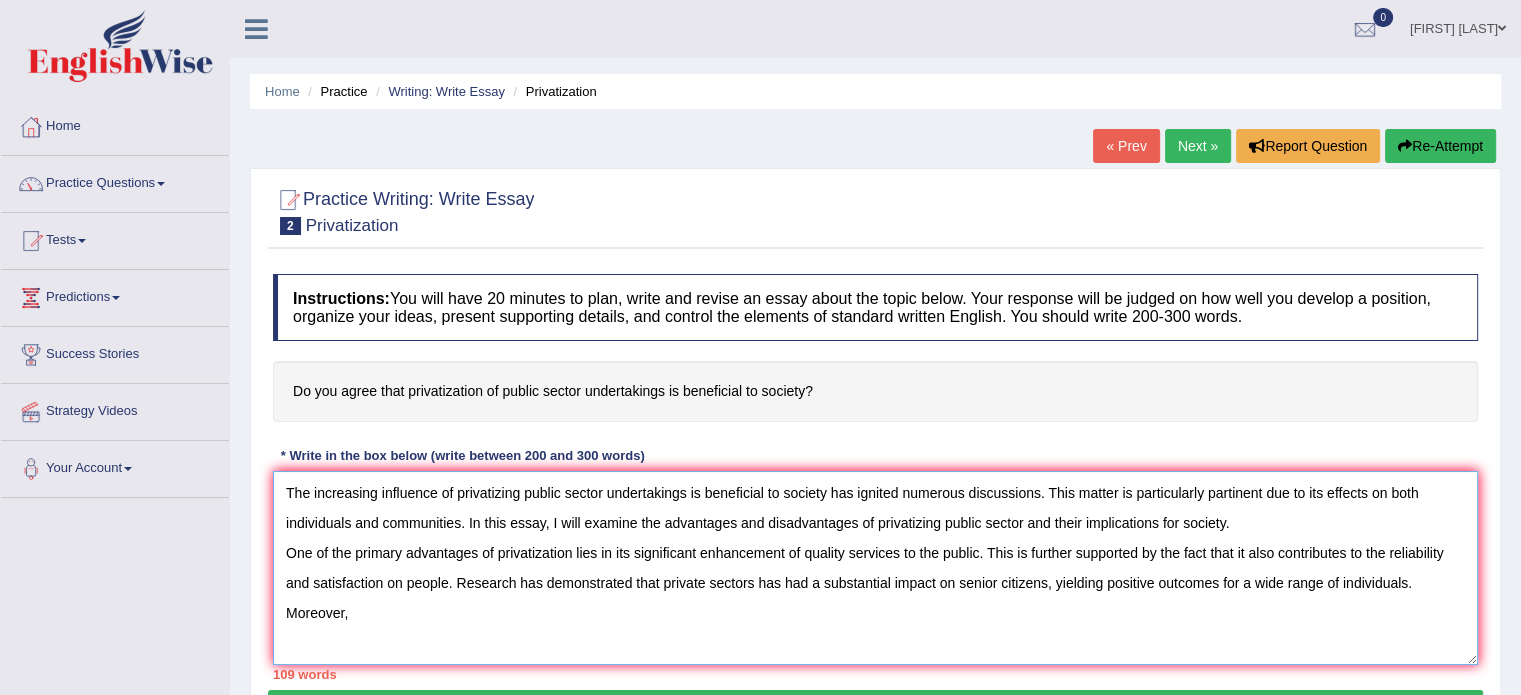 click on "The increasing influence of privatizing public sector undertakings is beneficial to society has ignited numerous discussions. This matter is particularly partinent due to its effects on both individuals and communities. In this essay, I will examine the advantages and disadvantages of privatizing public sector and their implications for society.
One of the primary advantages of privatization lies in its significant enhancement of quality services to the public. This is further supported by the fact that it also contributes to the reliability and satisfaction on people. Research has demonstrated that private sectors has had a substantial impact on senior citizens, yielding positive outcomes for a wide range of individuals. Moreover," at bounding box center (875, 568) 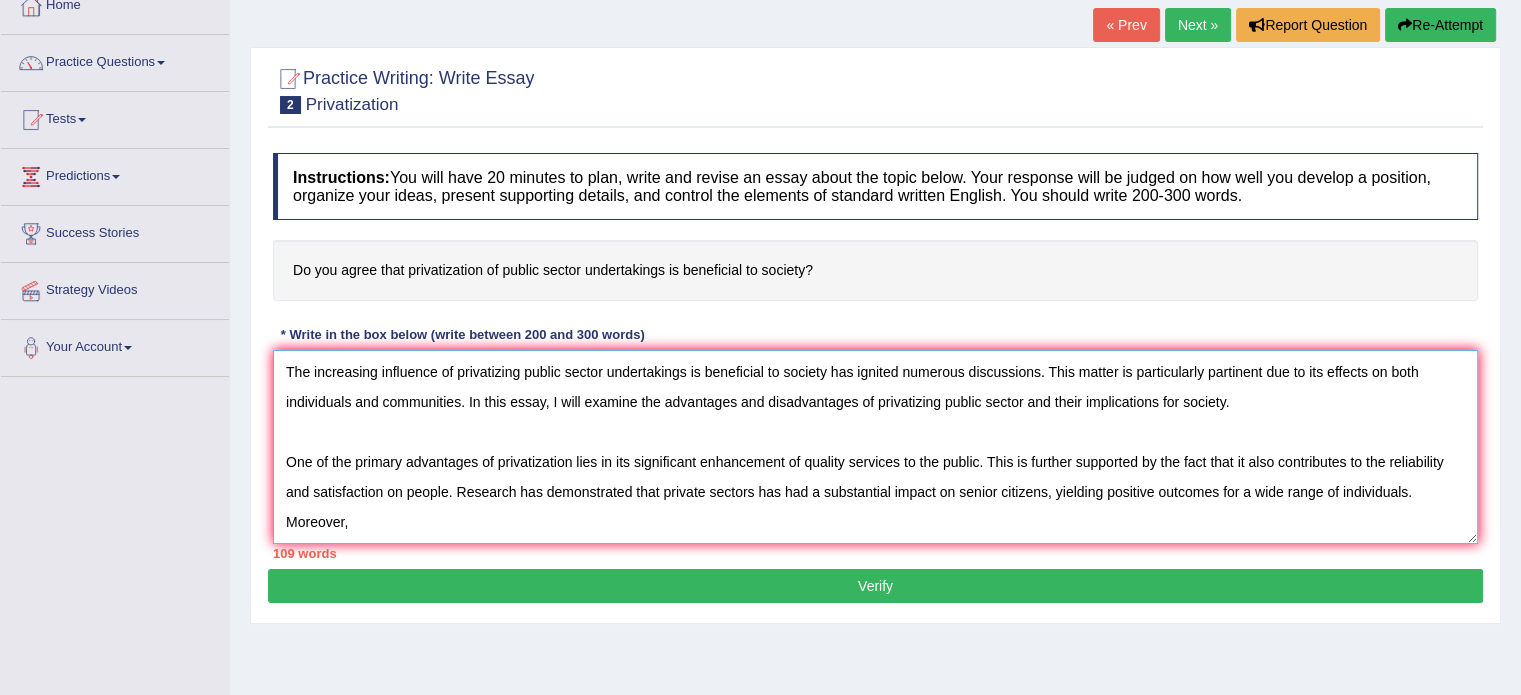 scroll, scrollTop: 122, scrollLeft: 0, axis: vertical 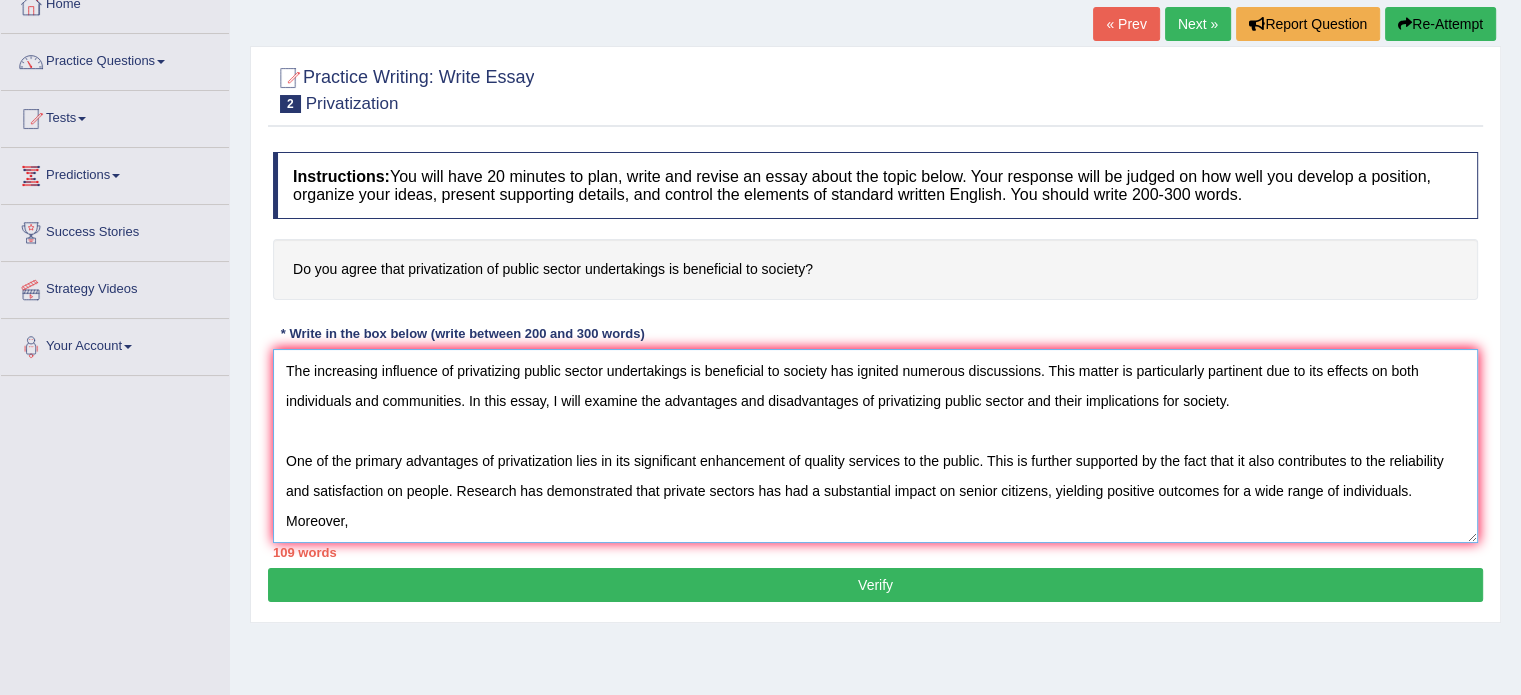 click on "The increasing influence of privatizing public sector undertakings is beneficial to society has ignited numerous discussions. This matter is particularly partinent due to its effects on both individuals and communities. In this essay, I will examine the advantages and disadvantages of privatizing public sector and their implications for society.
One of the primary advantages of privatization lies in its significant enhancement of quality services to the public. This is further supported by the fact that it also contributes to the reliability and satisfaction on people. Research has demonstrated that private sectors has had a substantial impact on senior citizens, yielding positive outcomes for a wide range of individuals. Moreover," at bounding box center (875, 446) 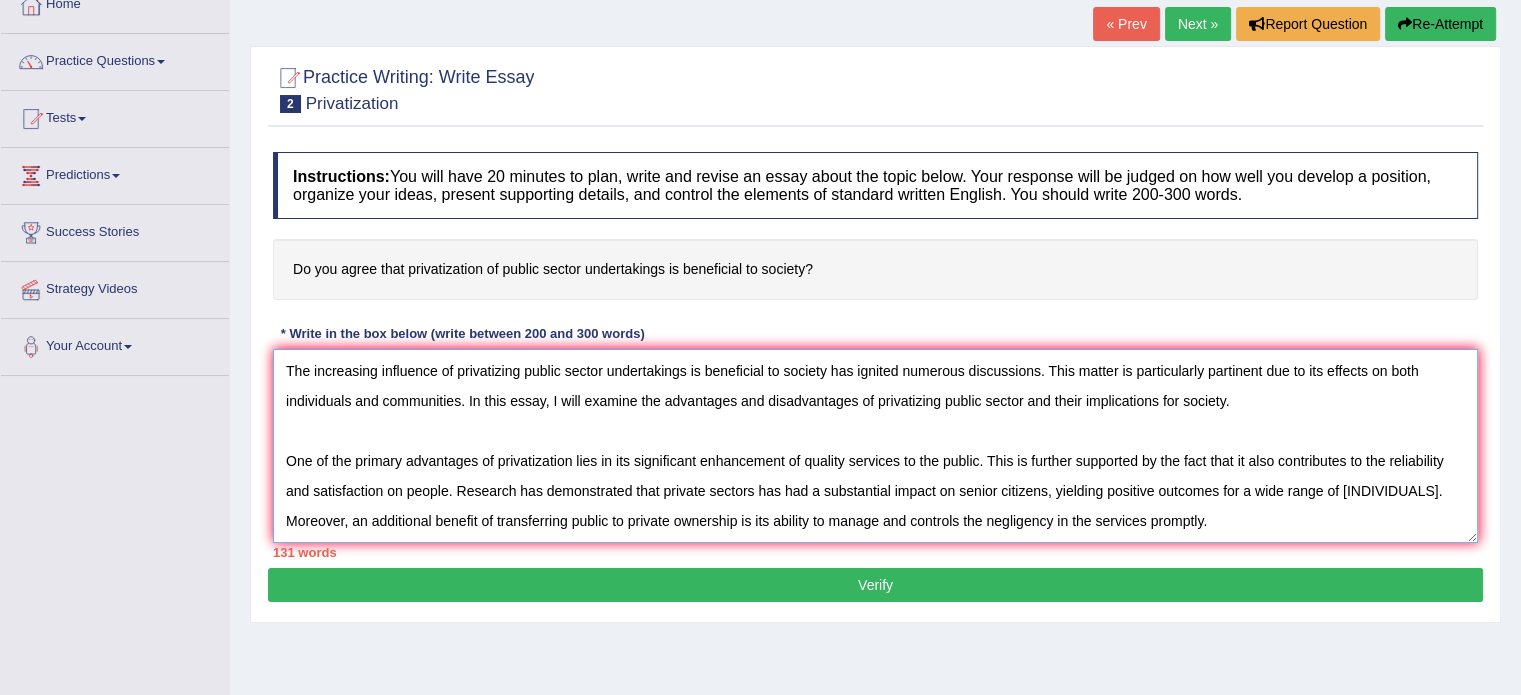 scroll, scrollTop: 46, scrollLeft: 0, axis: vertical 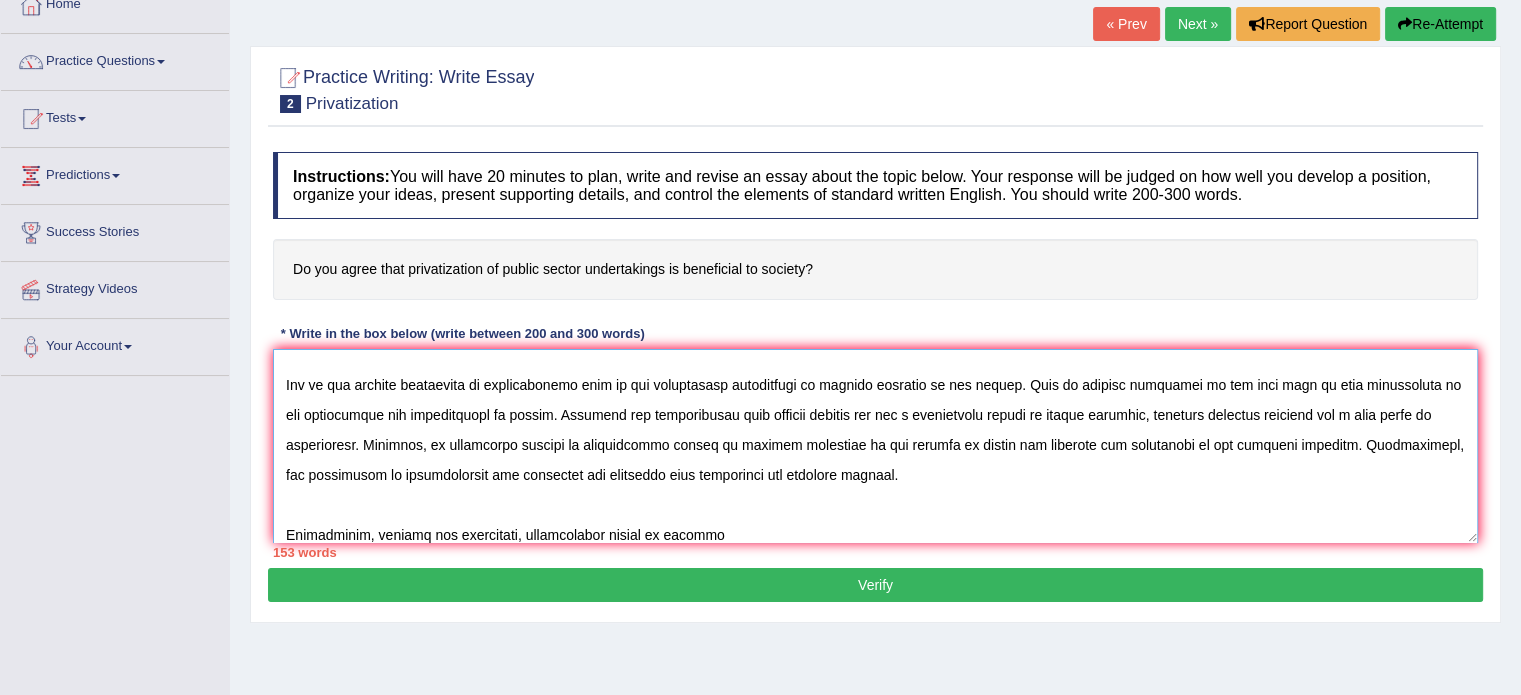 click at bounding box center [875, 446] 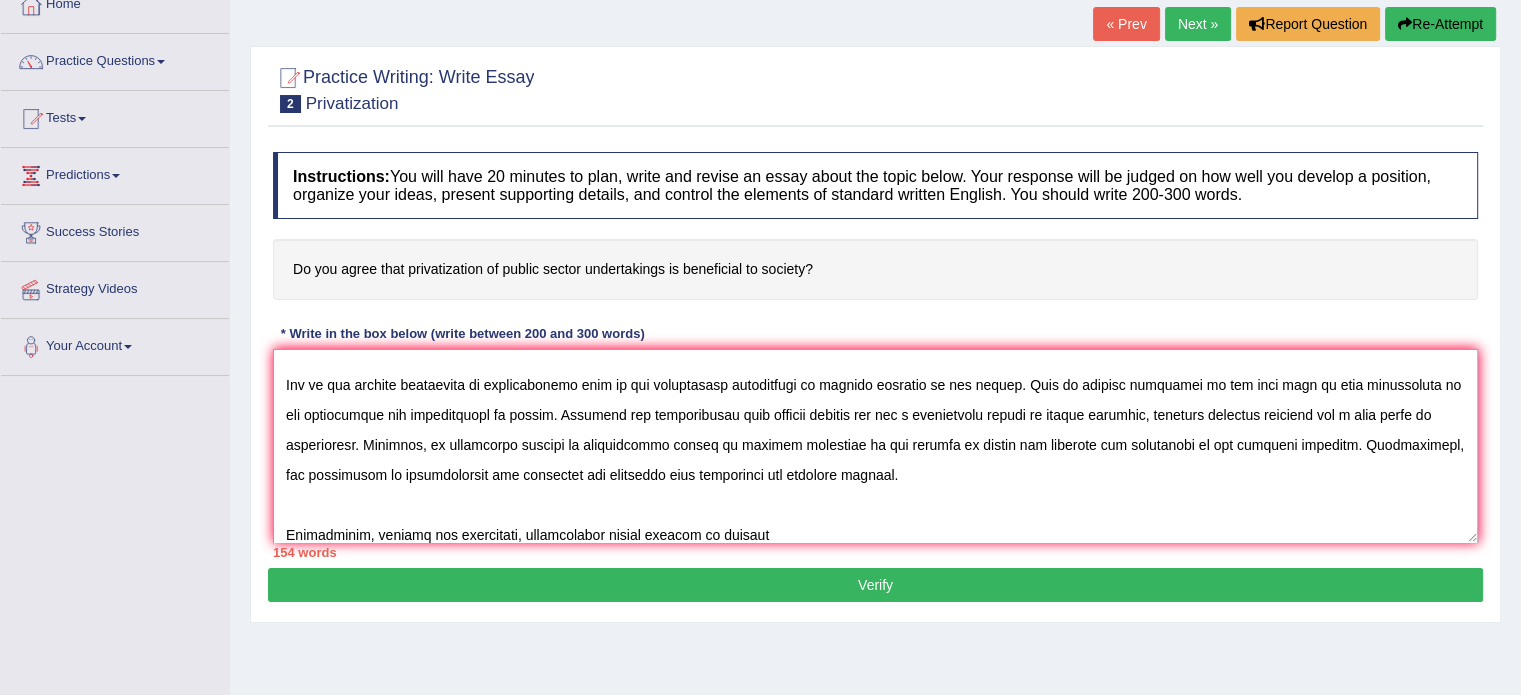 click at bounding box center (875, 446) 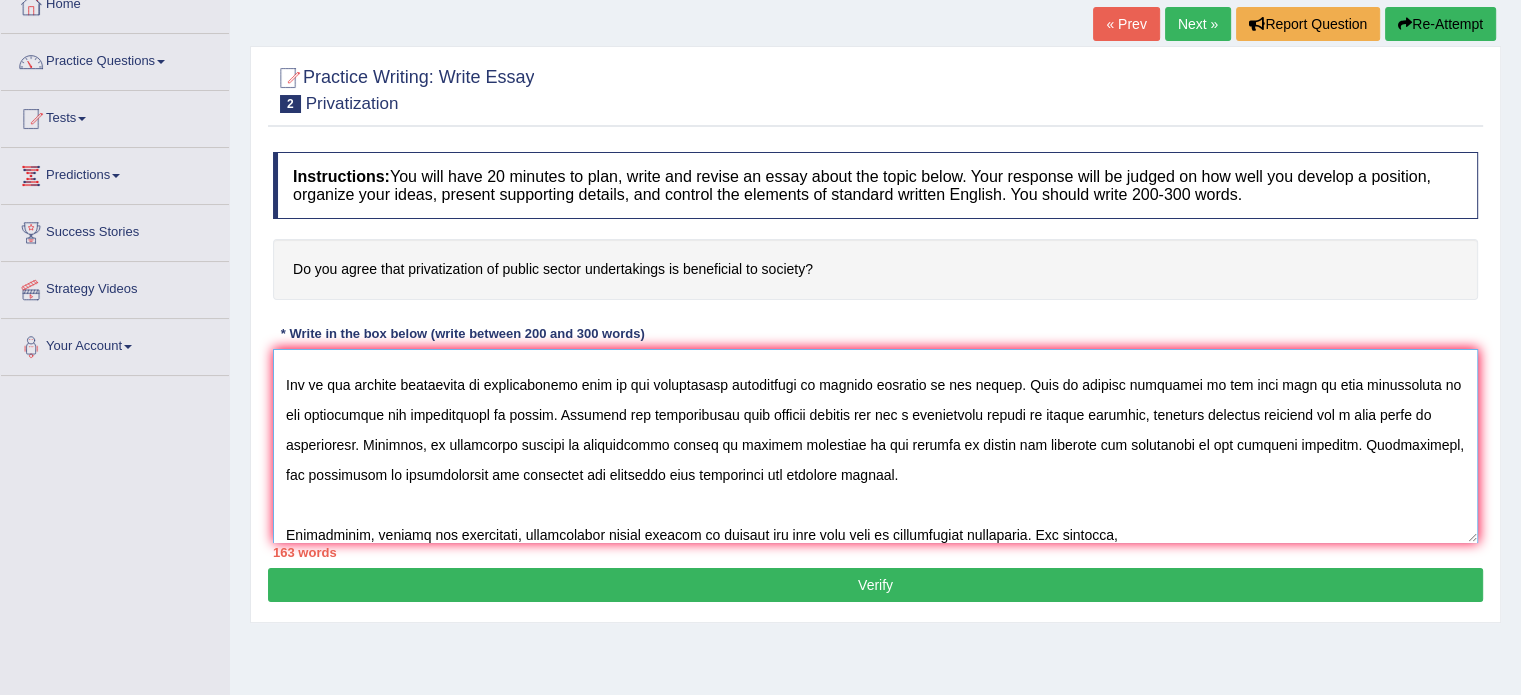 click at bounding box center [875, 446] 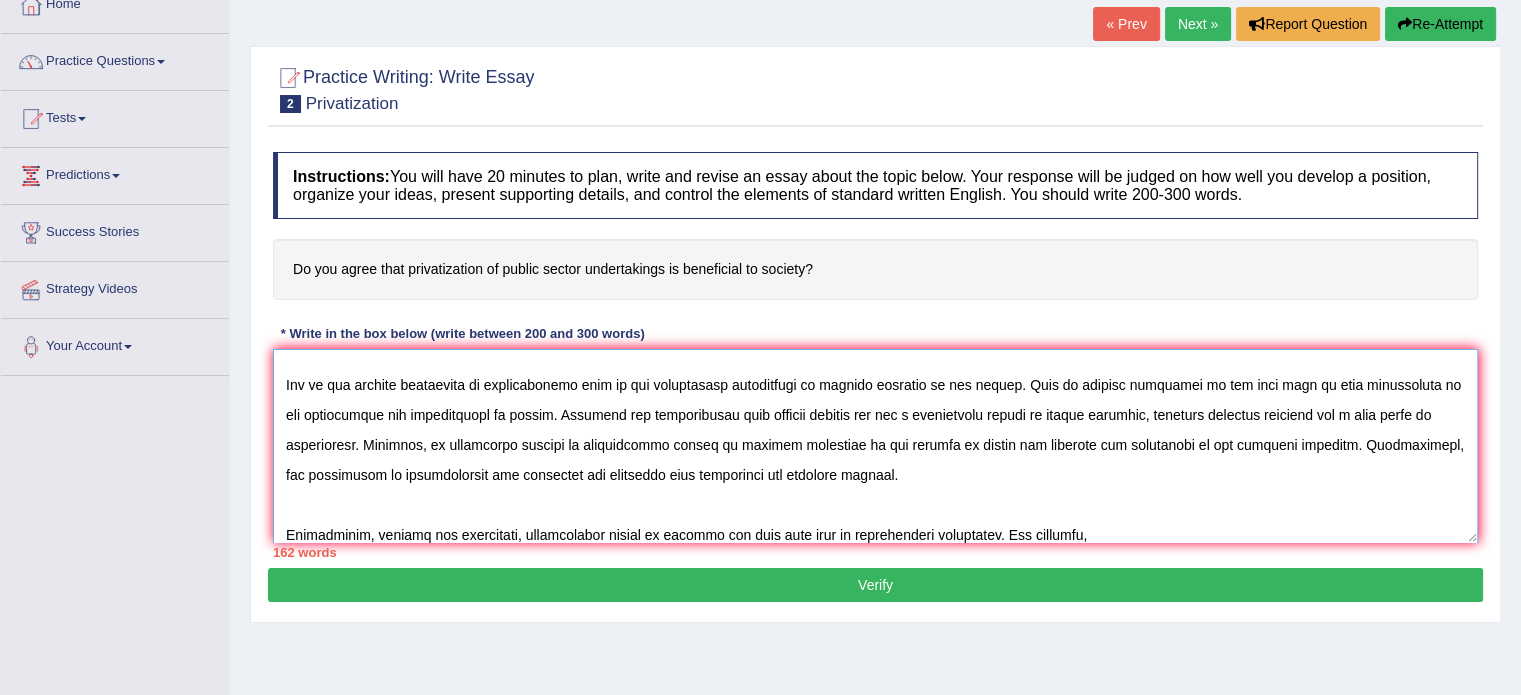 click at bounding box center [875, 446] 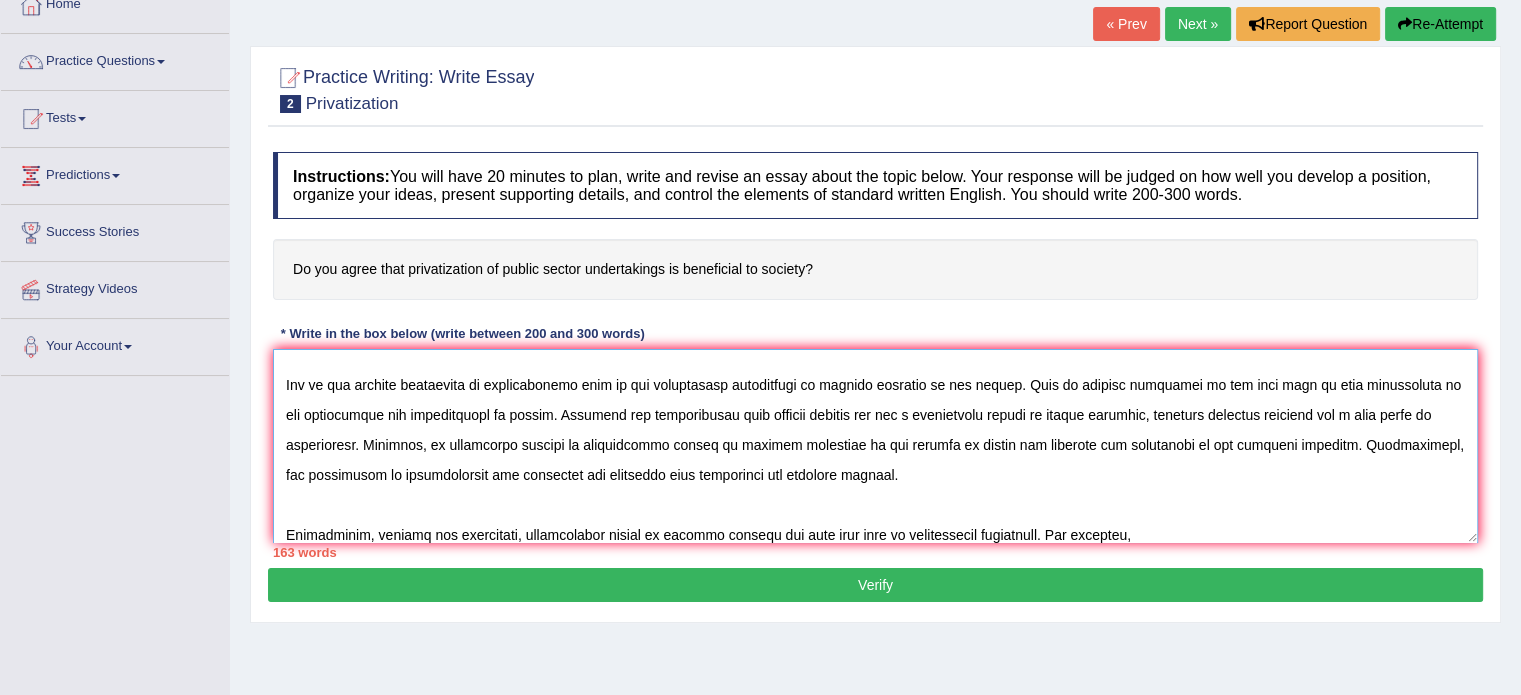 click at bounding box center [875, 446] 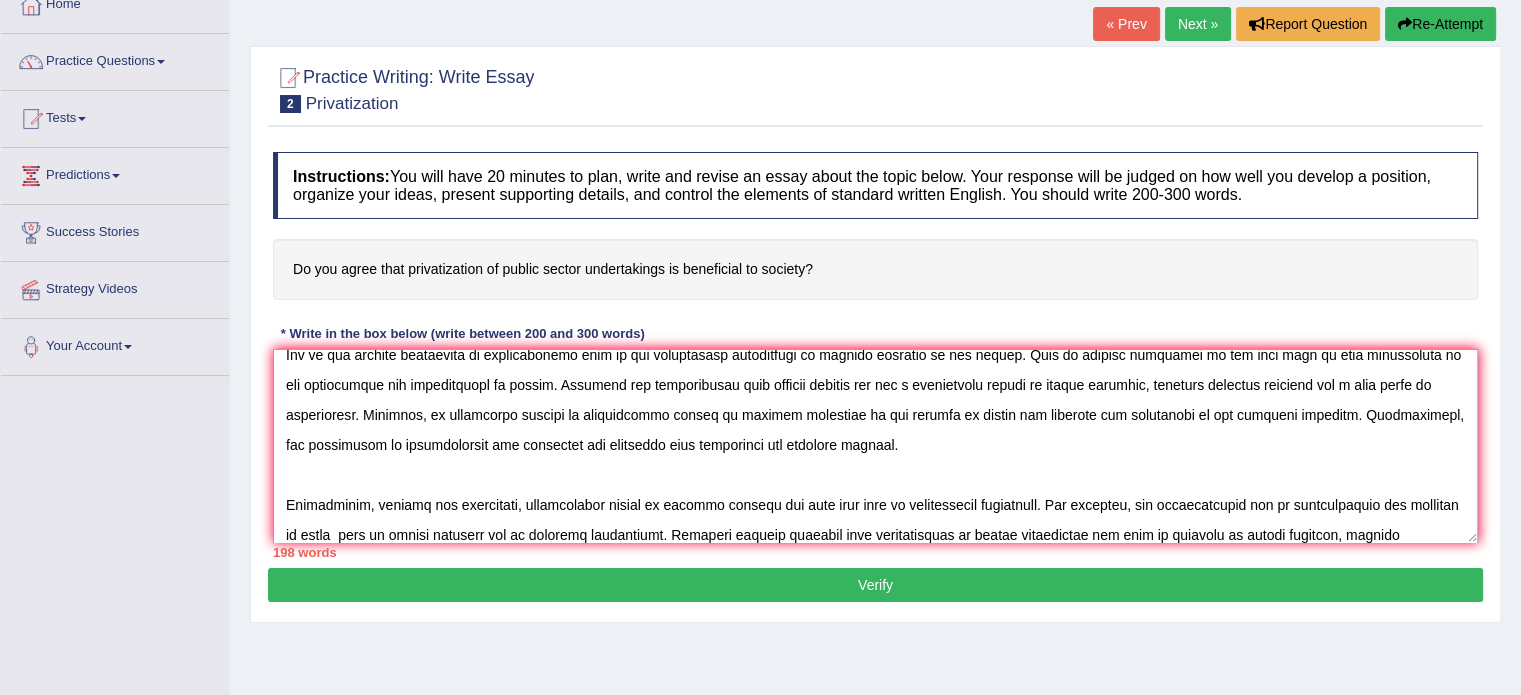 scroll, scrollTop: 136, scrollLeft: 0, axis: vertical 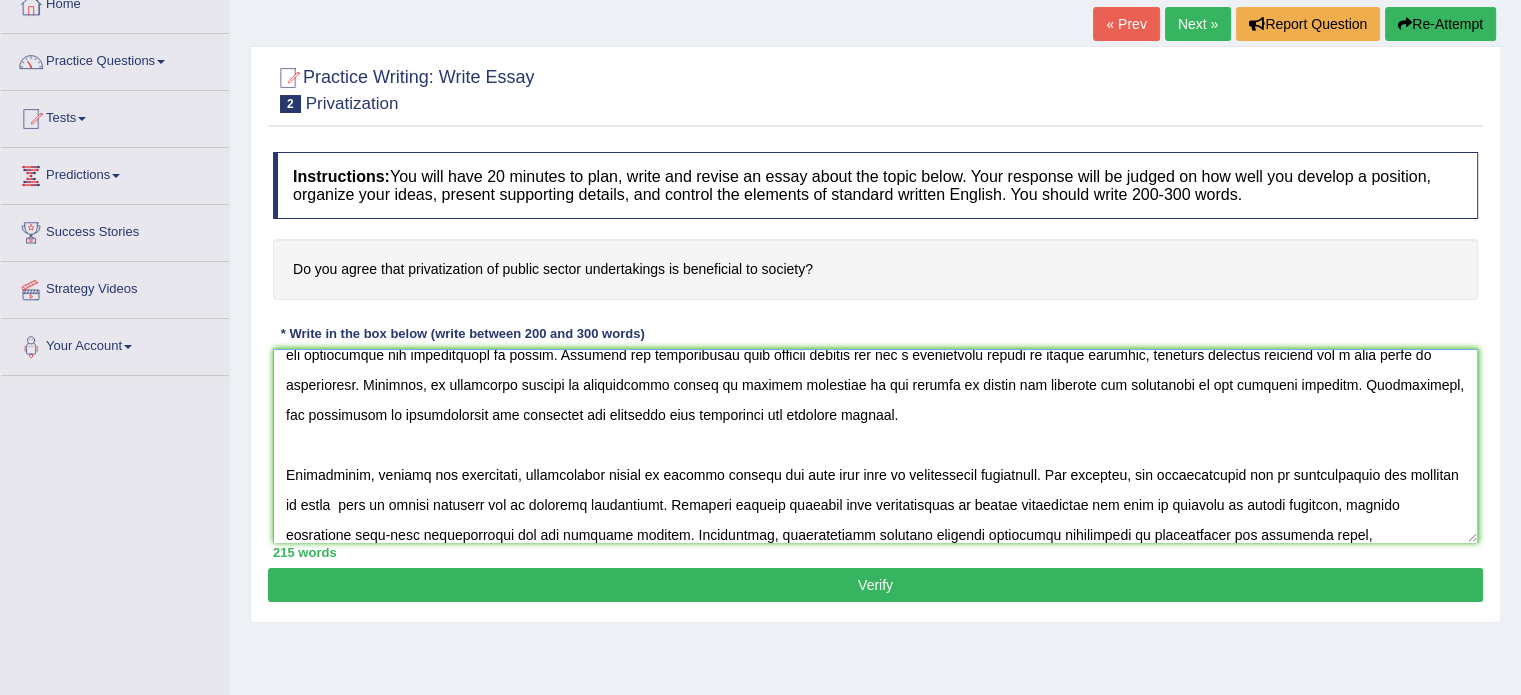 click at bounding box center (875, 446) 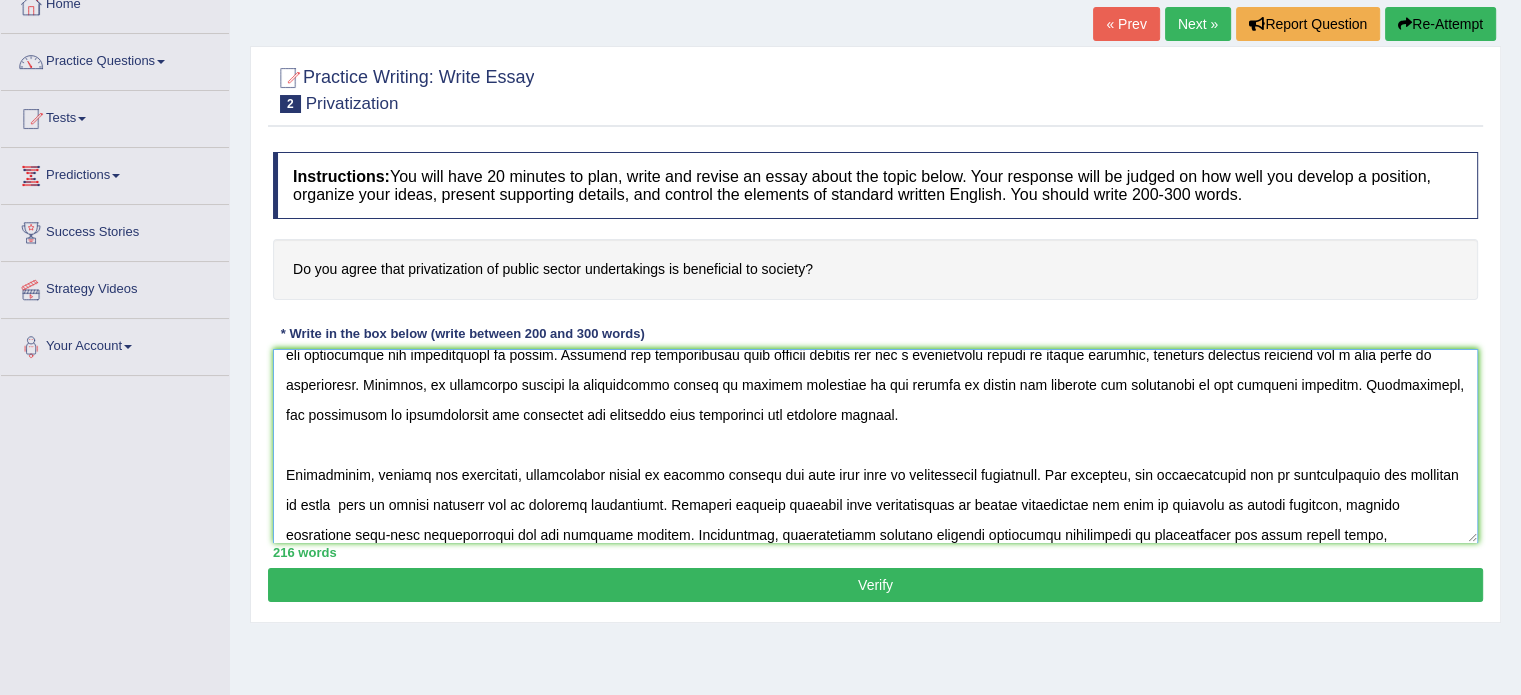 click at bounding box center [875, 446] 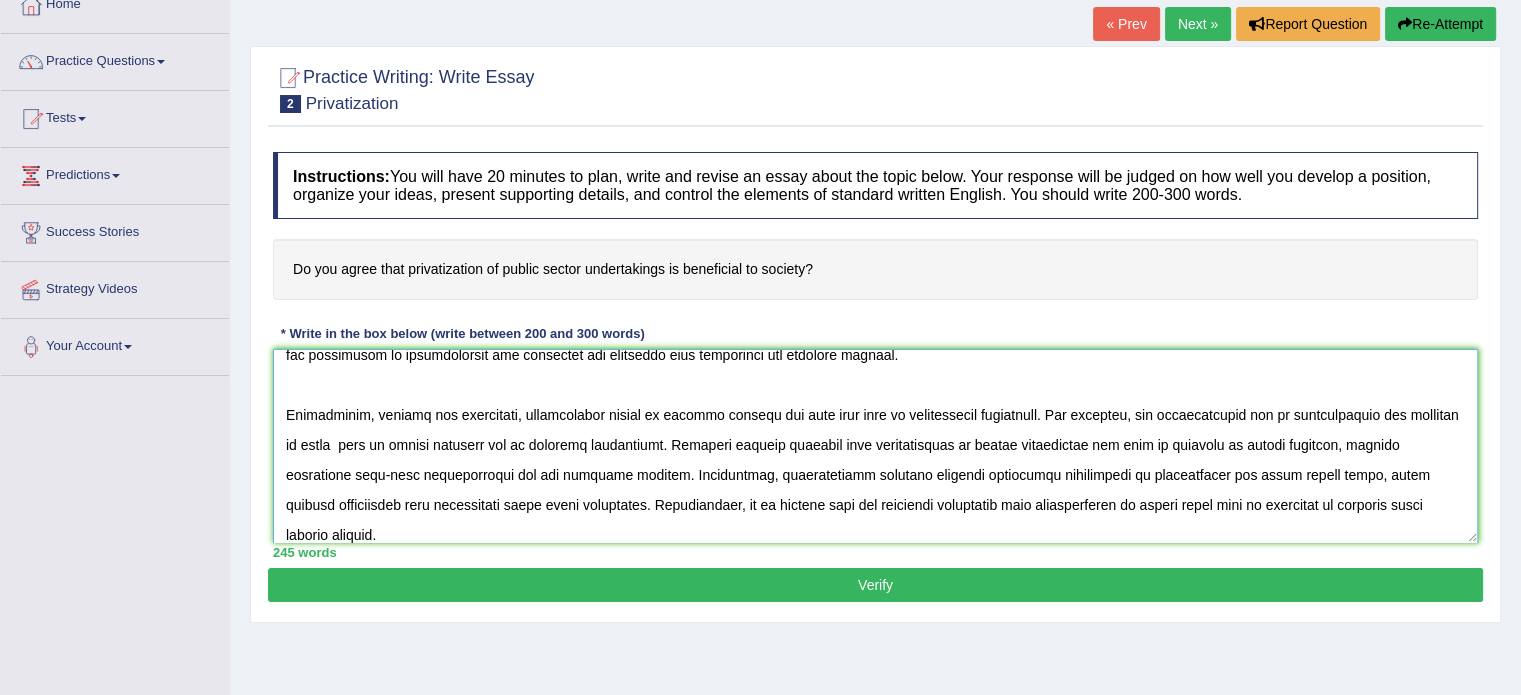 scroll, scrollTop: 226, scrollLeft: 0, axis: vertical 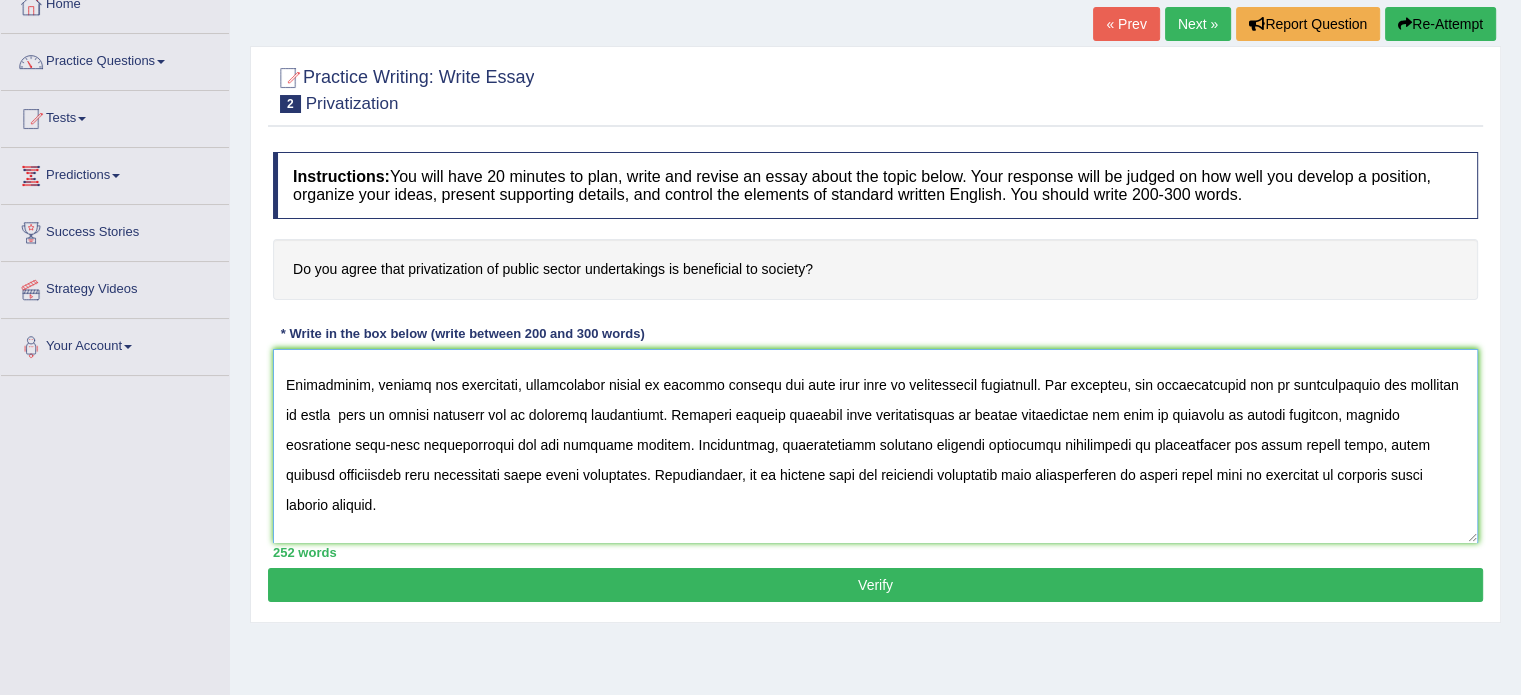 click at bounding box center (875, 446) 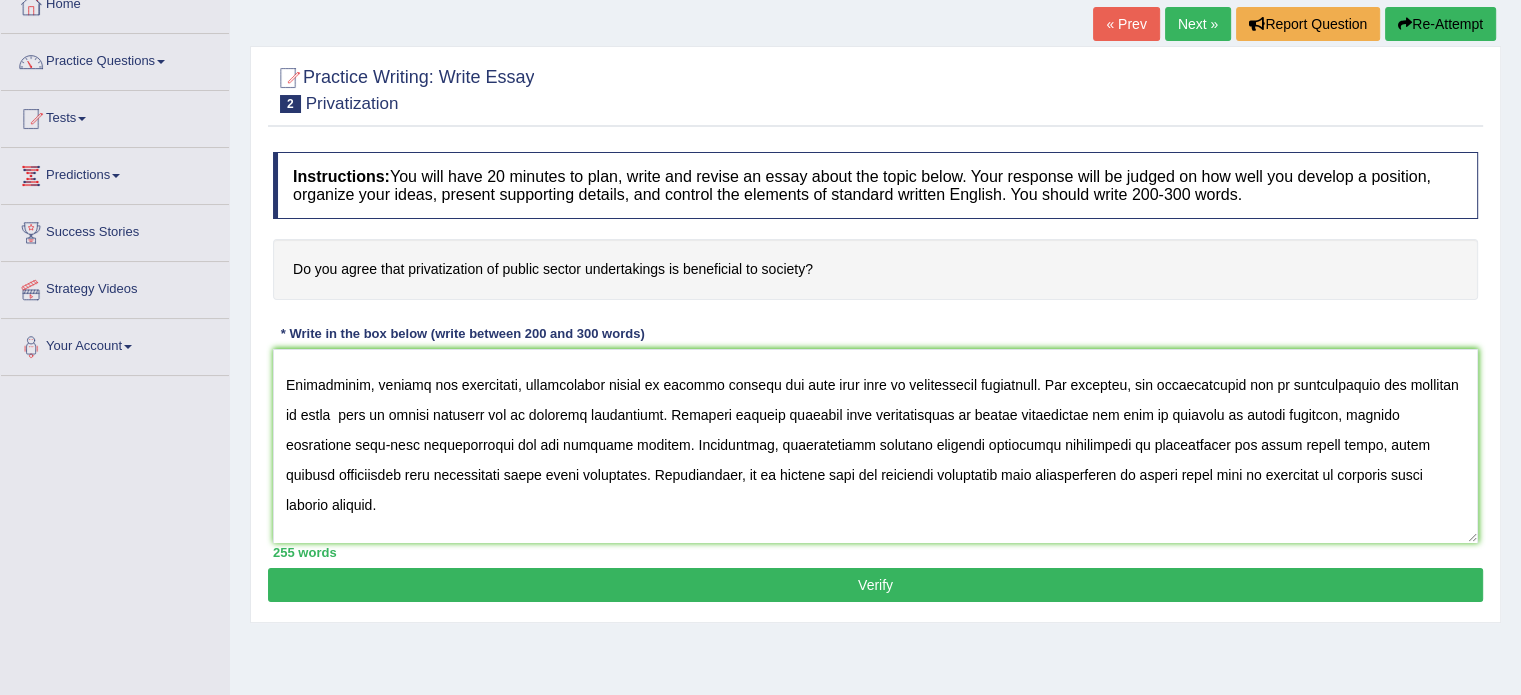 click on "255 words" at bounding box center [875, 552] 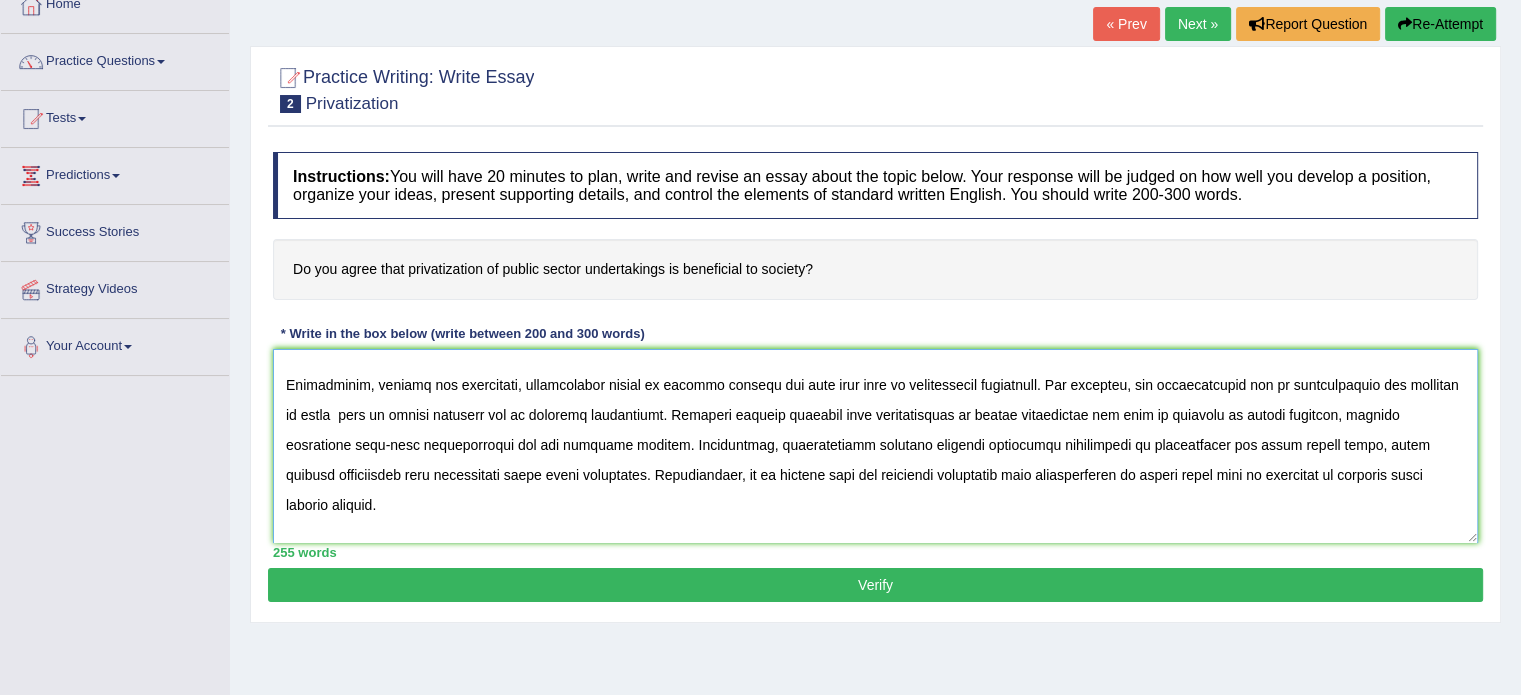 click at bounding box center [875, 446] 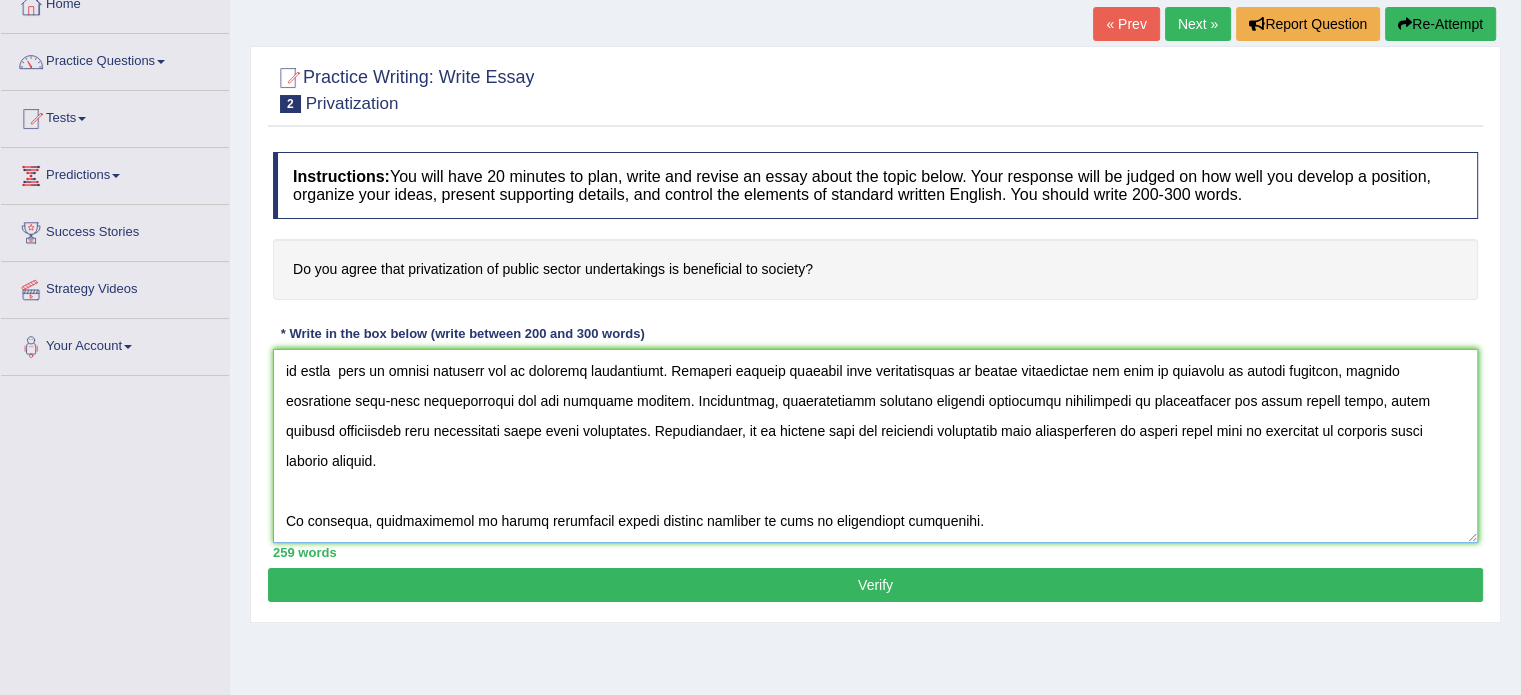 scroll, scrollTop: 280, scrollLeft: 0, axis: vertical 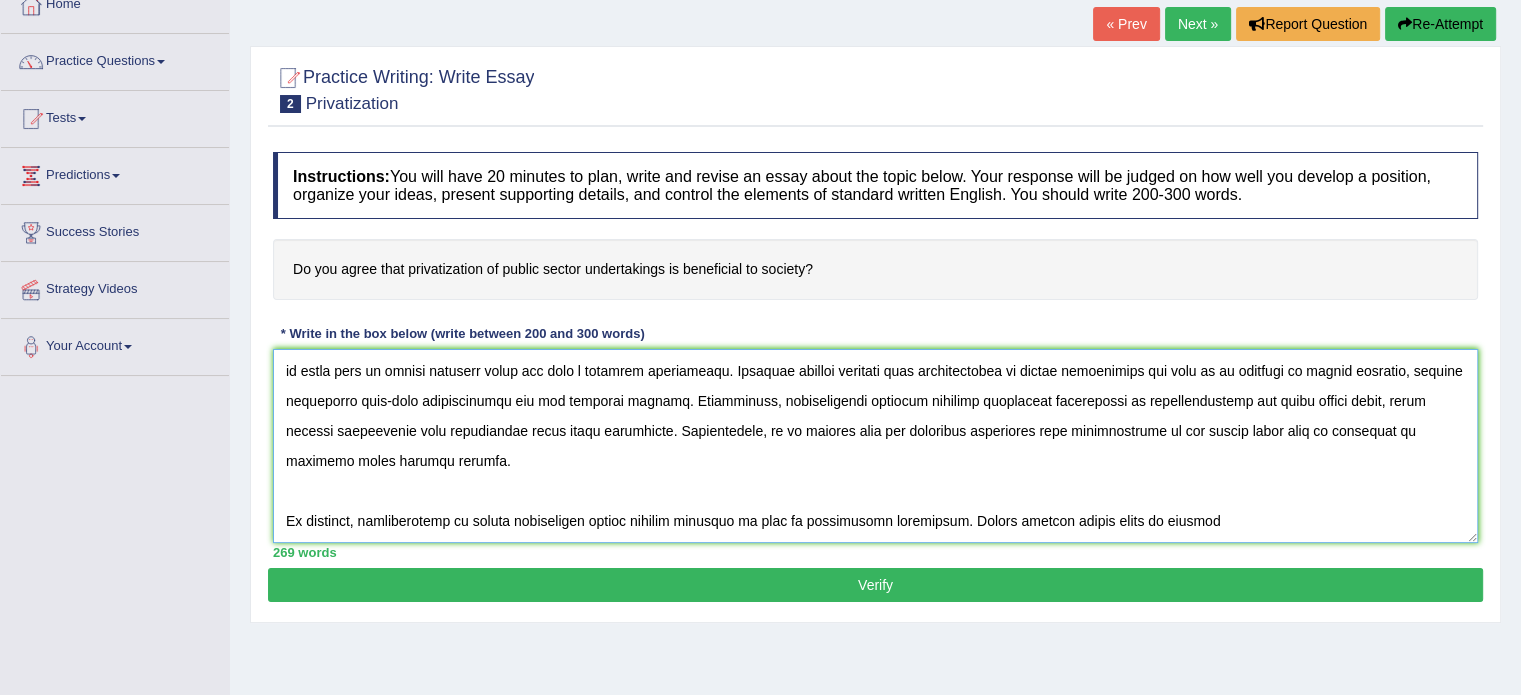 click at bounding box center (875, 446) 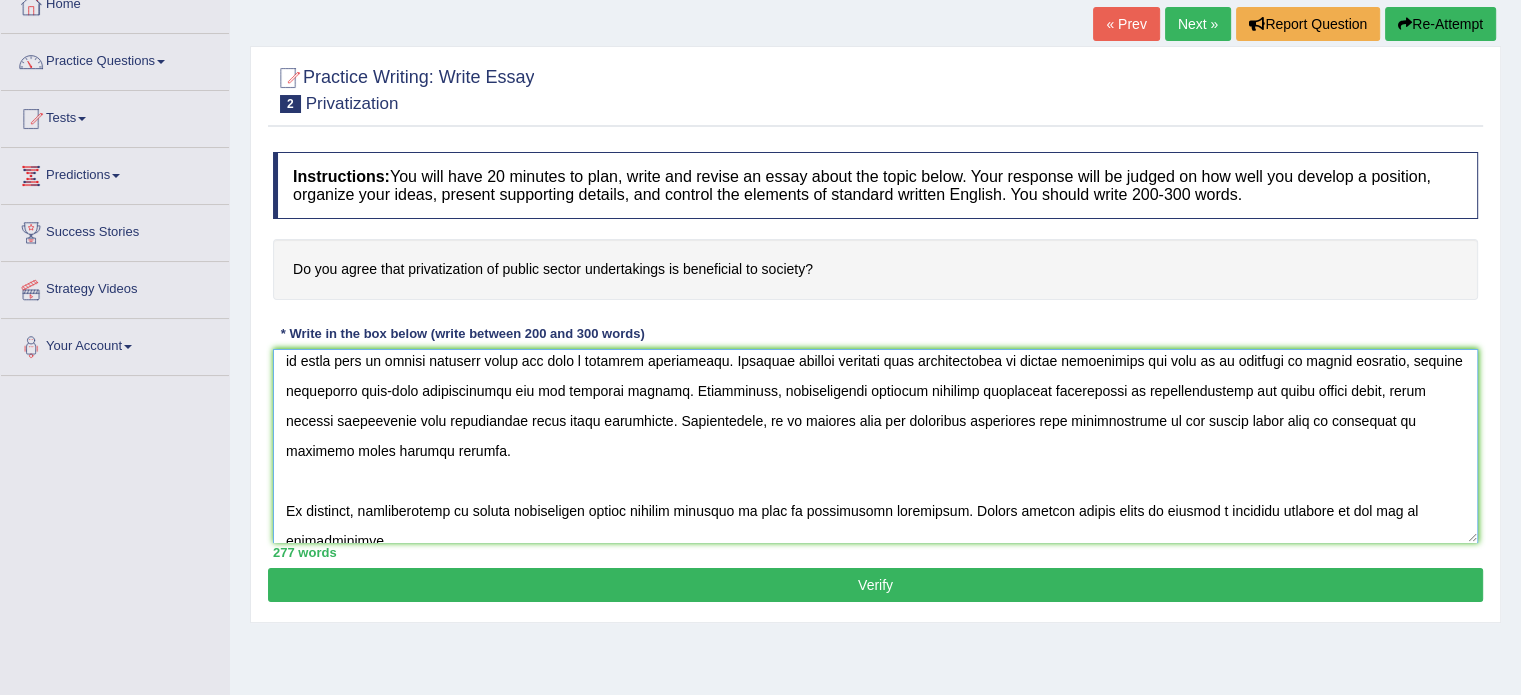 scroll, scrollTop: 286, scrollLeft: 0, axis: vertical 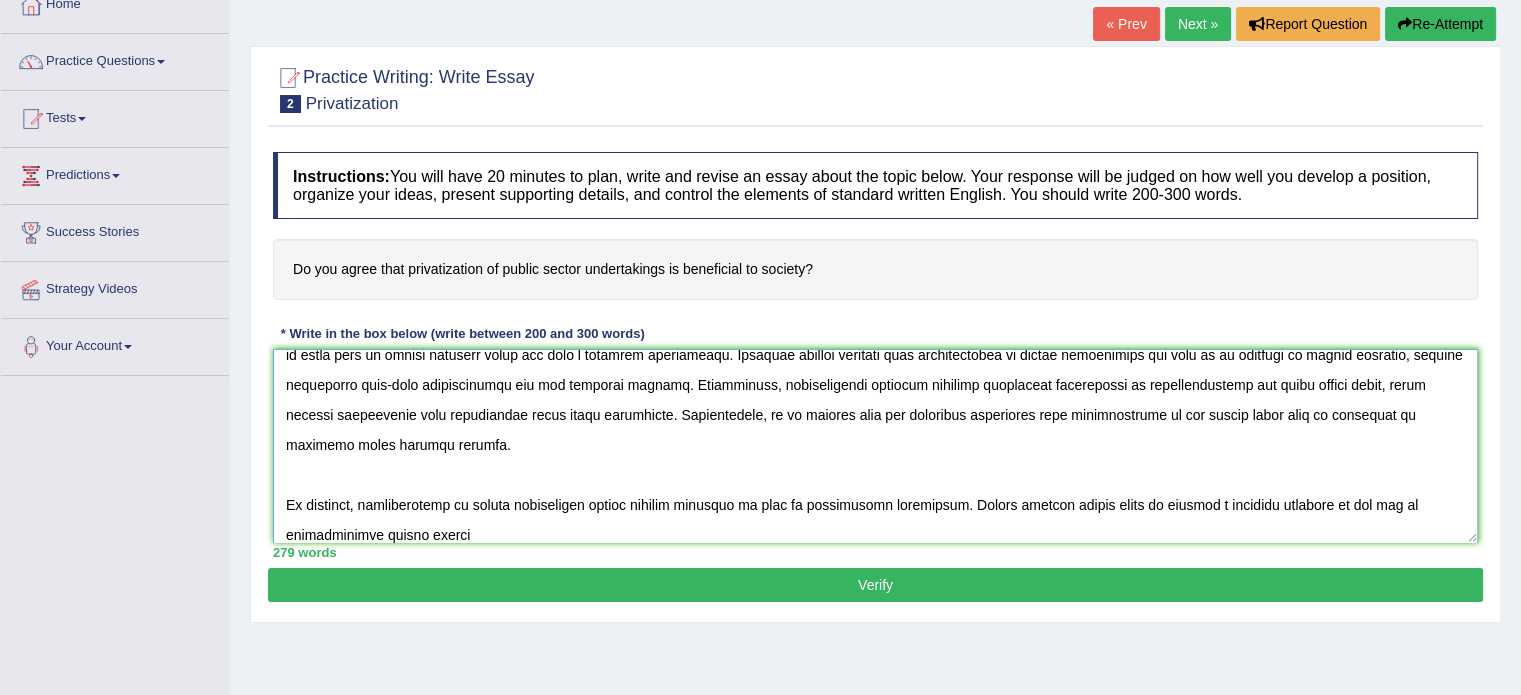 click at bounding box center [875, 446] 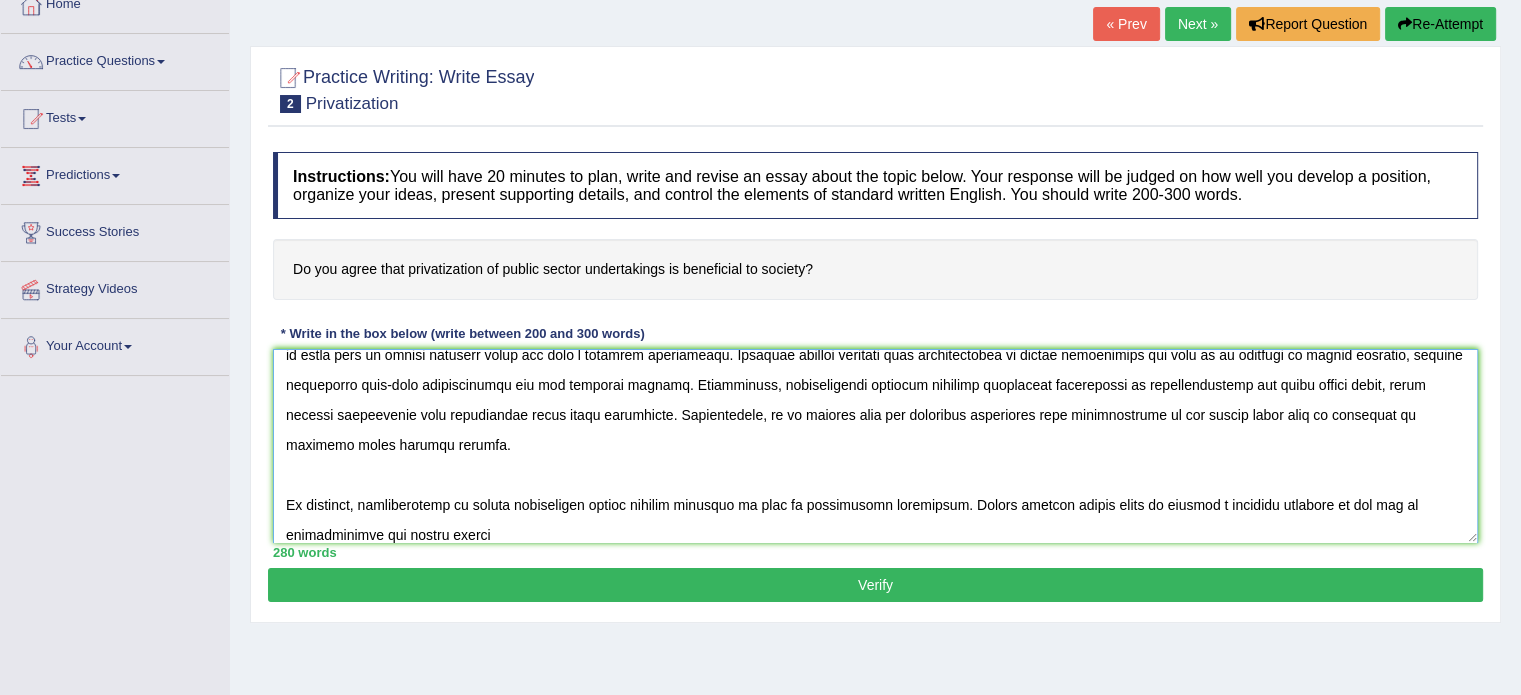 click at bounding box center [875, 446] 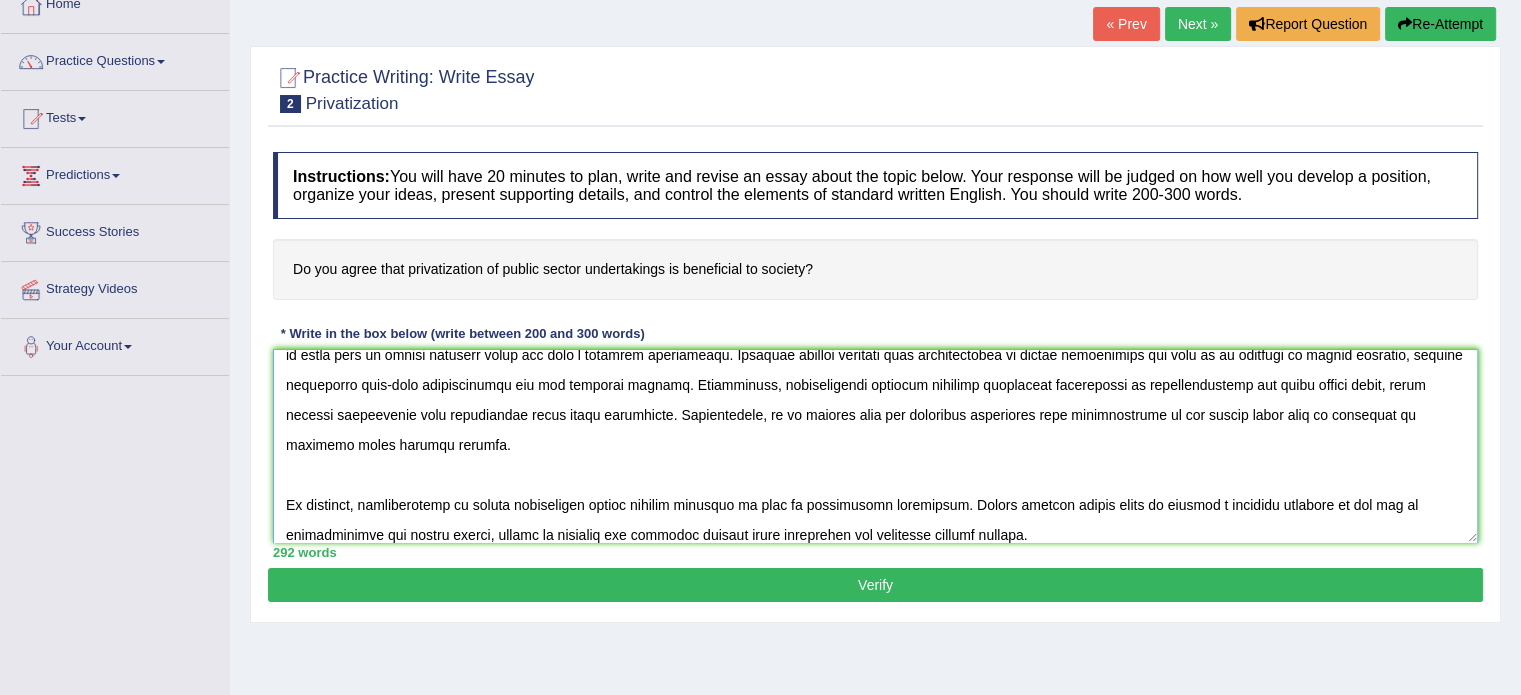 click at bounding box center (875, 446) 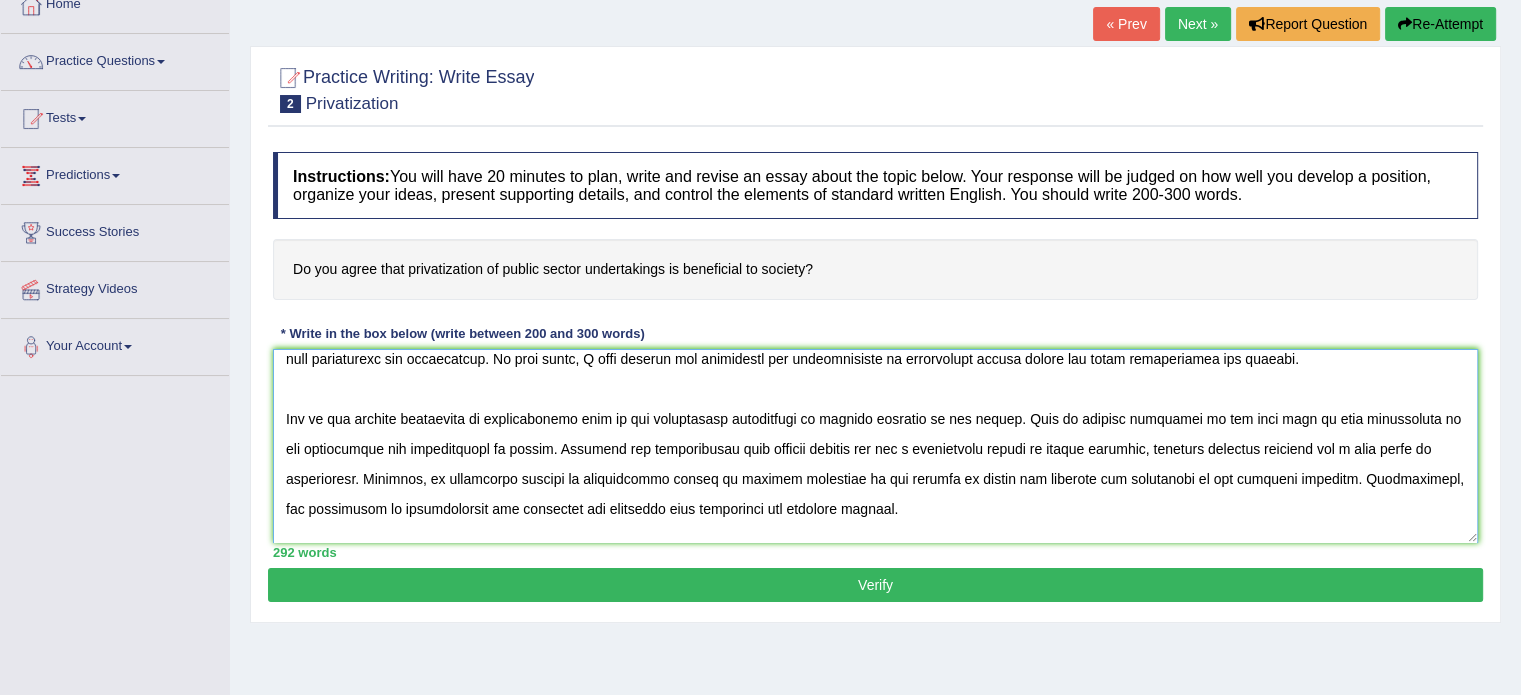 scroll, scrollTop: 0, scrollLeft: 0, axis: both 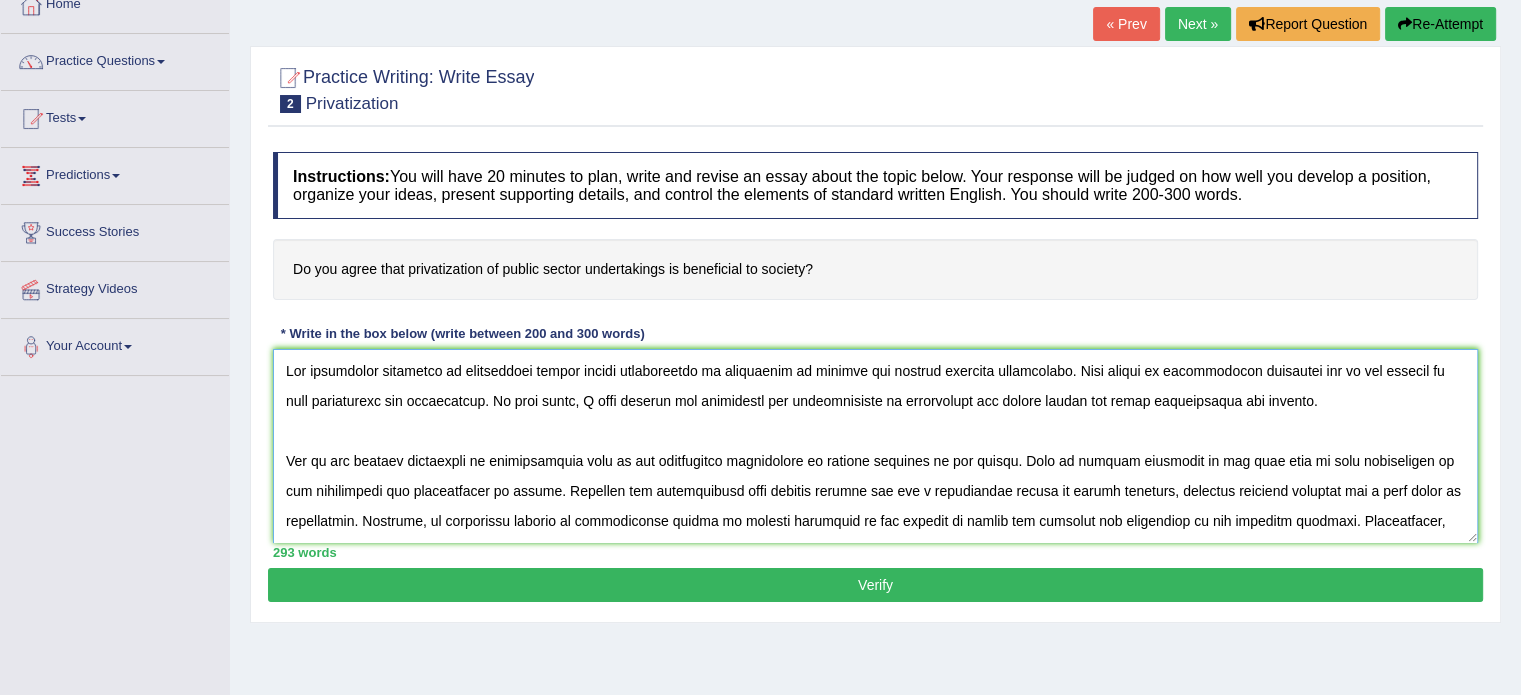 click at bounding box center [875, 446] 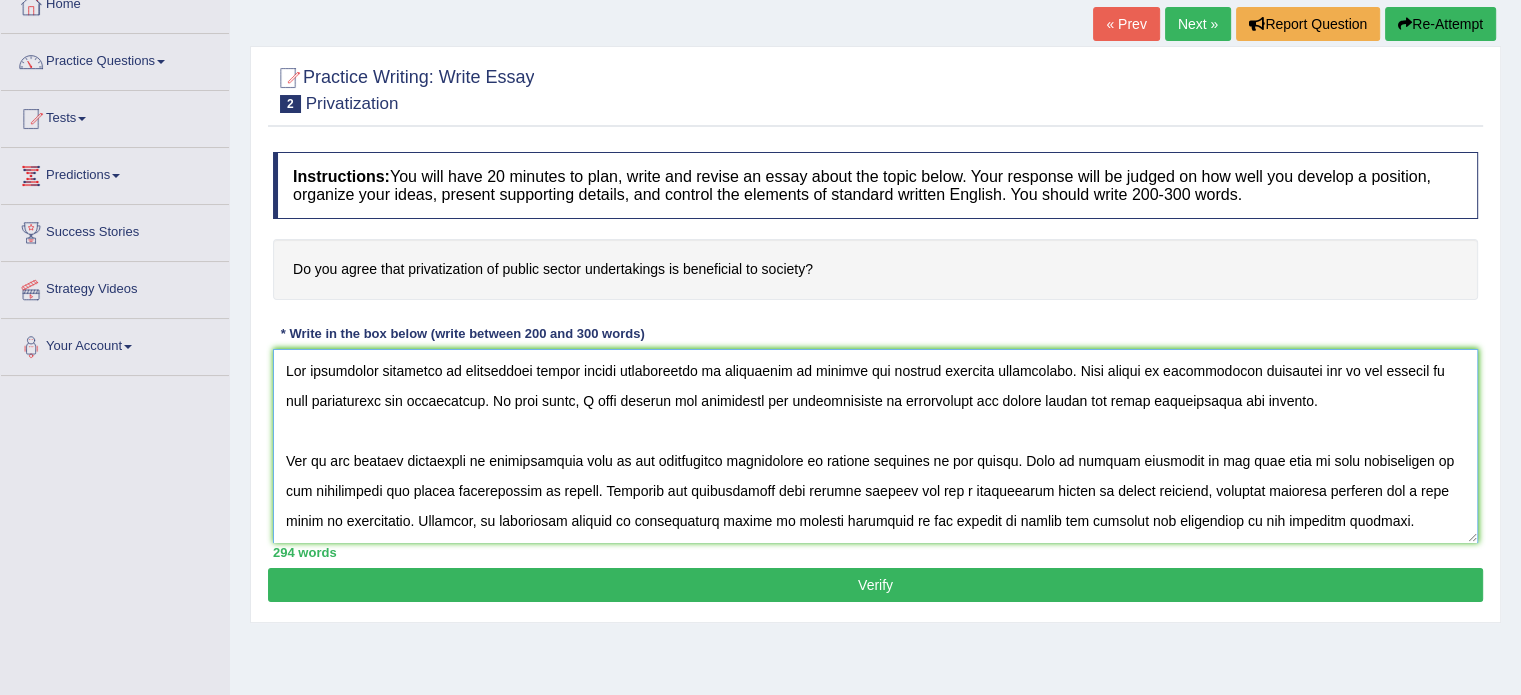 click at bounding box center (875, 446) 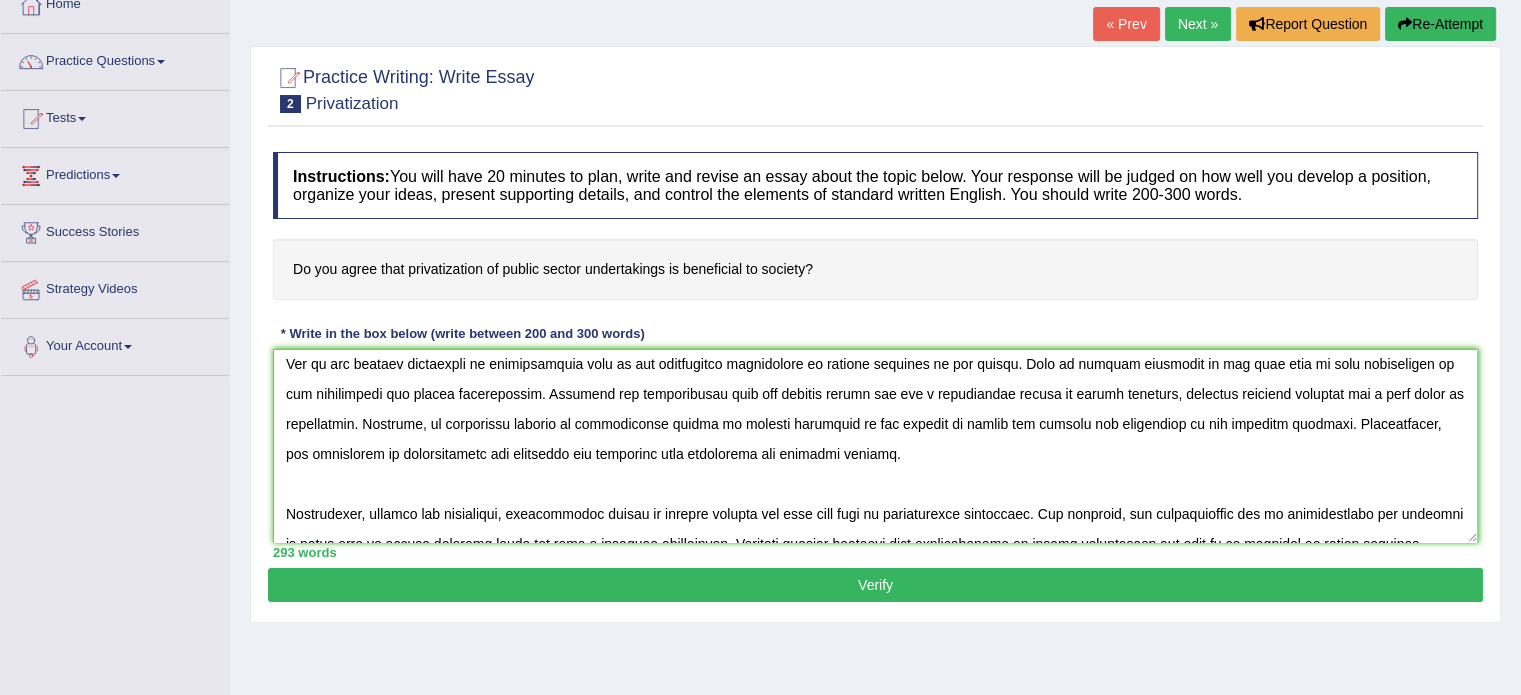 scroll, scrollTop: 98, scrollLeft: 0, axis: vertical 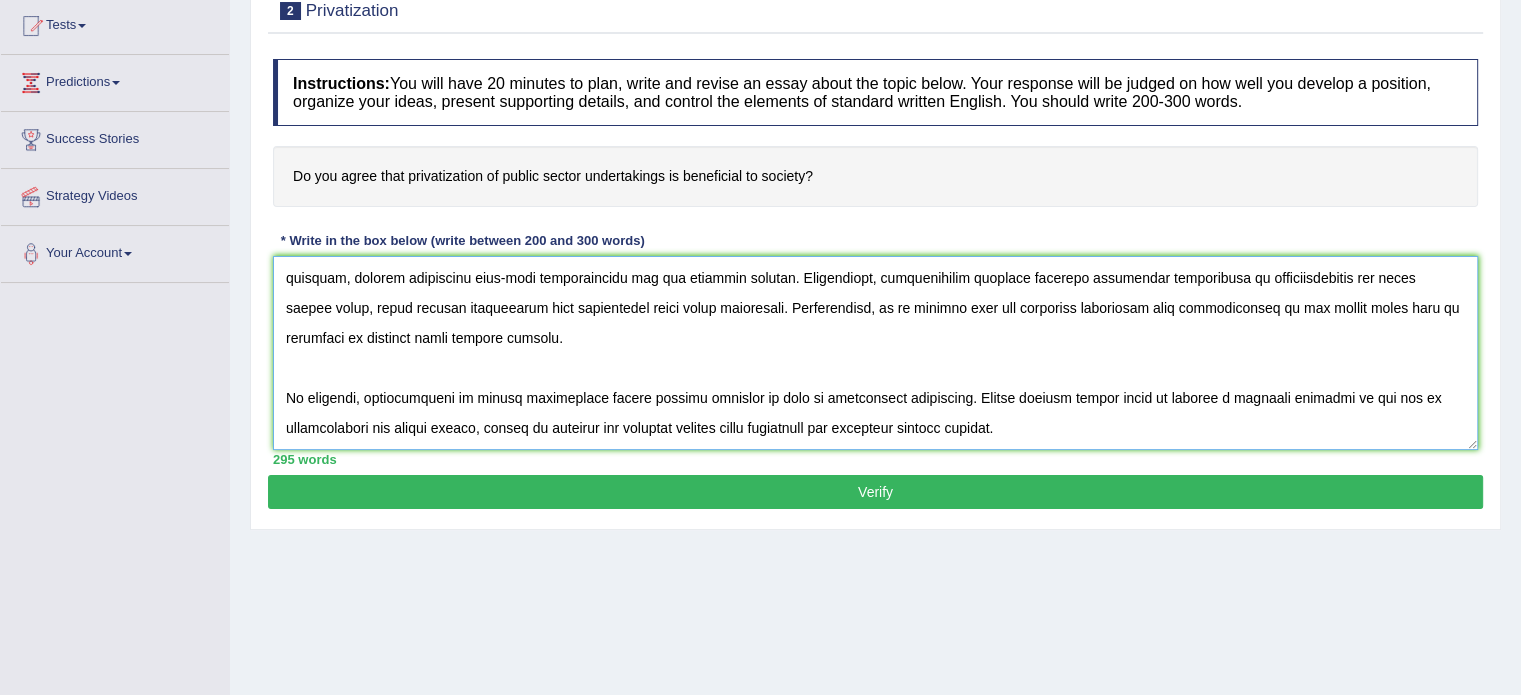 type on "The increasing influence of privatizing public sector undertakings is beneficial to society has ignited numerous discussions. This matter is particularly pertinent due to its effects on both individuals and communities. In this essay, I will examine the advantages and disadvantages of privatizing the public sector and their implications for society.
One of the primary advantages of privatization lies in its significant enhancement of quality services to the public. This is further supported by the fact that it also contributes to the reliability and public satisfaction. Research has demonstrated that the private sector has had a substantial impact on senior citizens, yielding positive outcomes for a wide range of individuals. Moreover, an additional benefit of transferring public to private ownership is its ability to manage and control the negligence in the services promptly. Consequently, the advantages of privatization are essential for promoting both individual and societal success.
Nonetheless, des..." 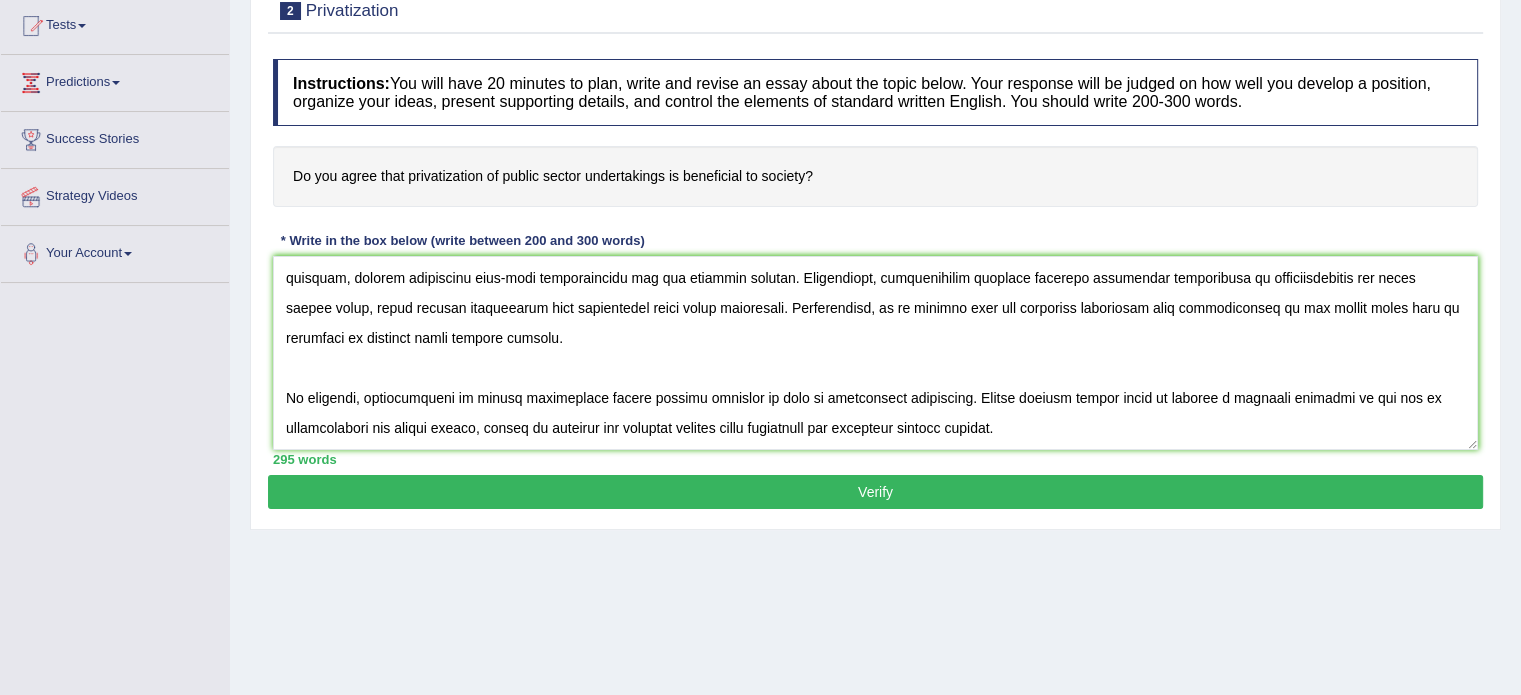 click on "Verify" at bounding box center [875, 492] 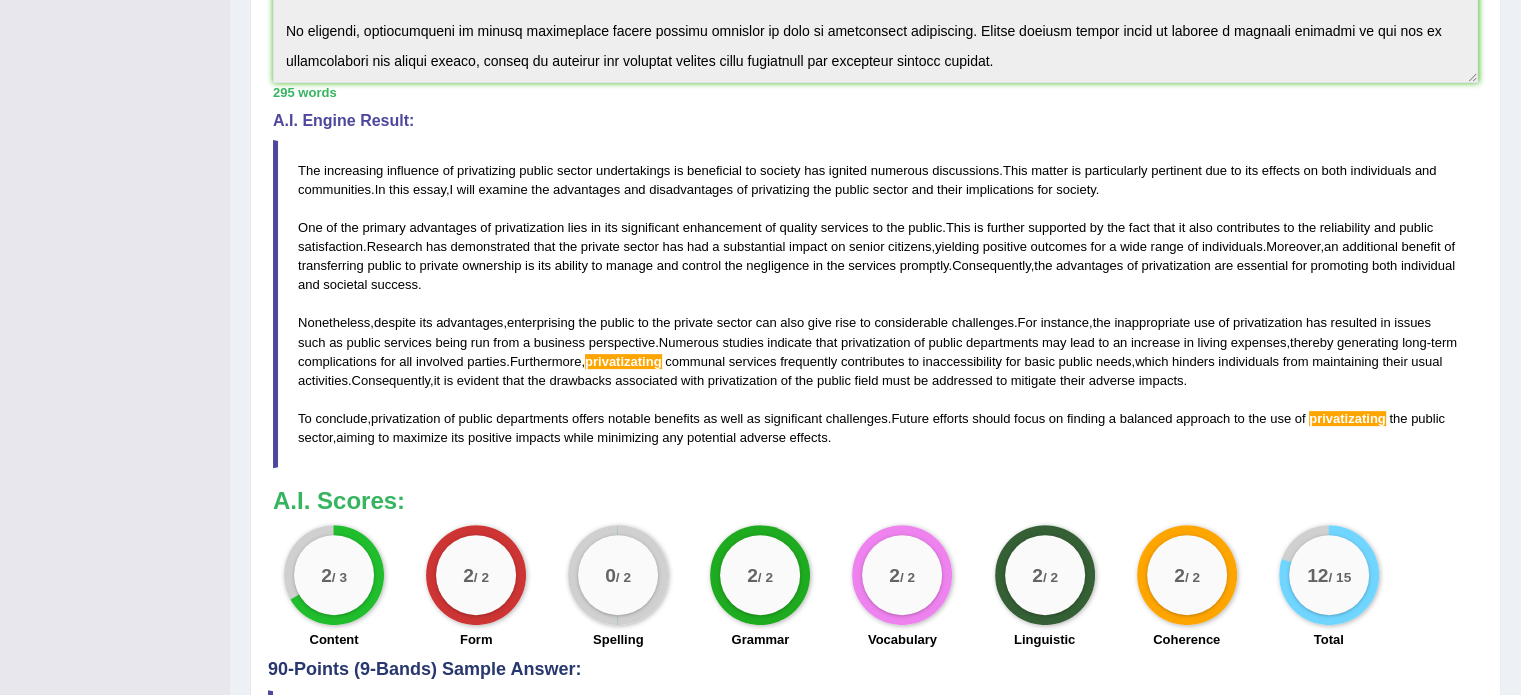 scroll, scrollTop: 551, scrollLeft: 0, axis: vertical 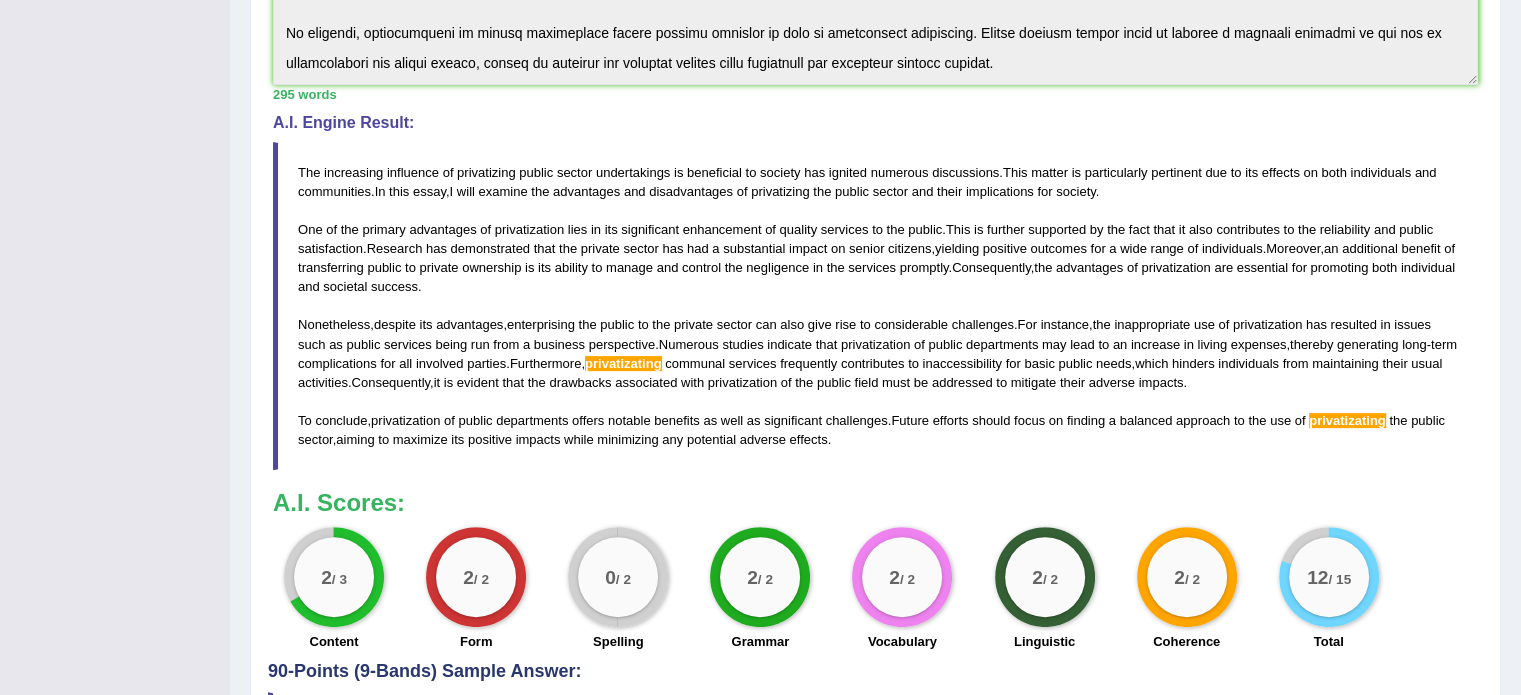 click on "privatizating" at bounding box center (623, 363) 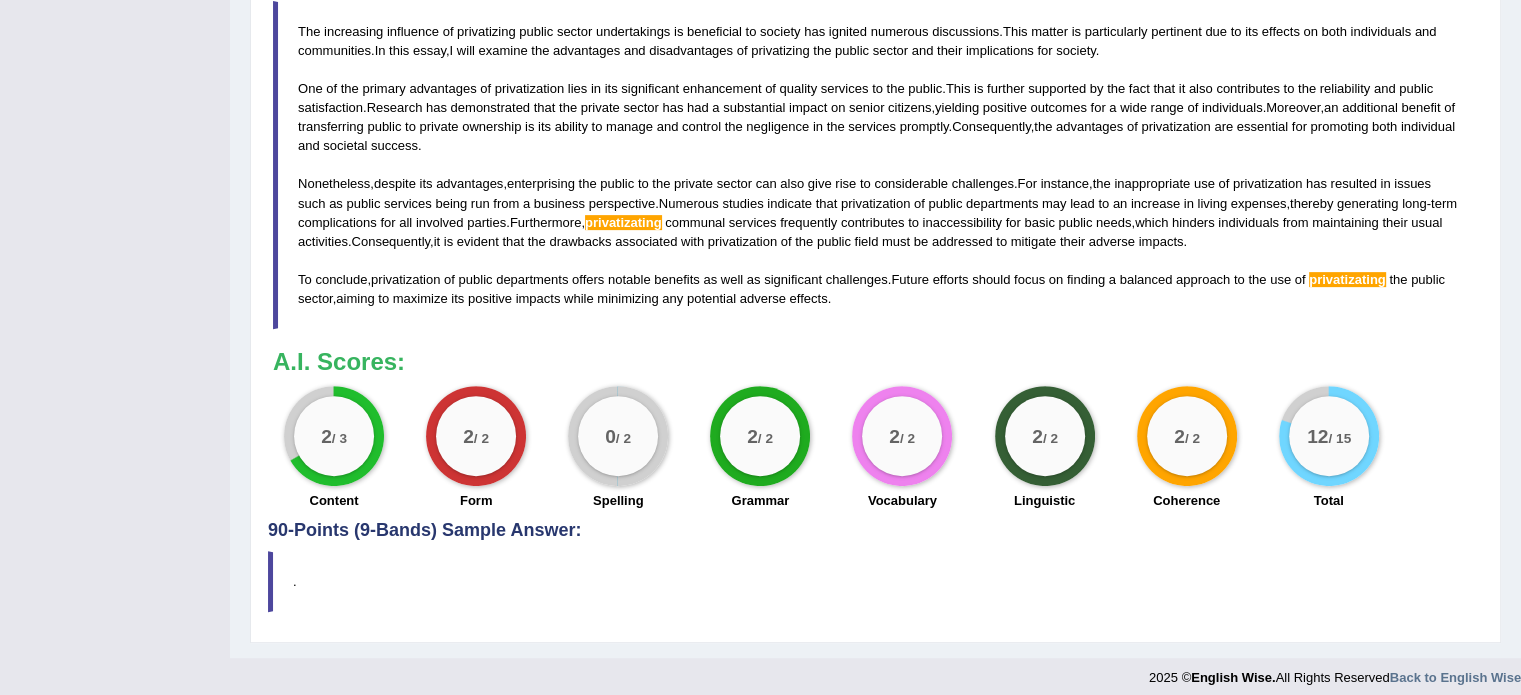 scroll, scrollTop: 702, scrollLeft: 0, axis: vertical 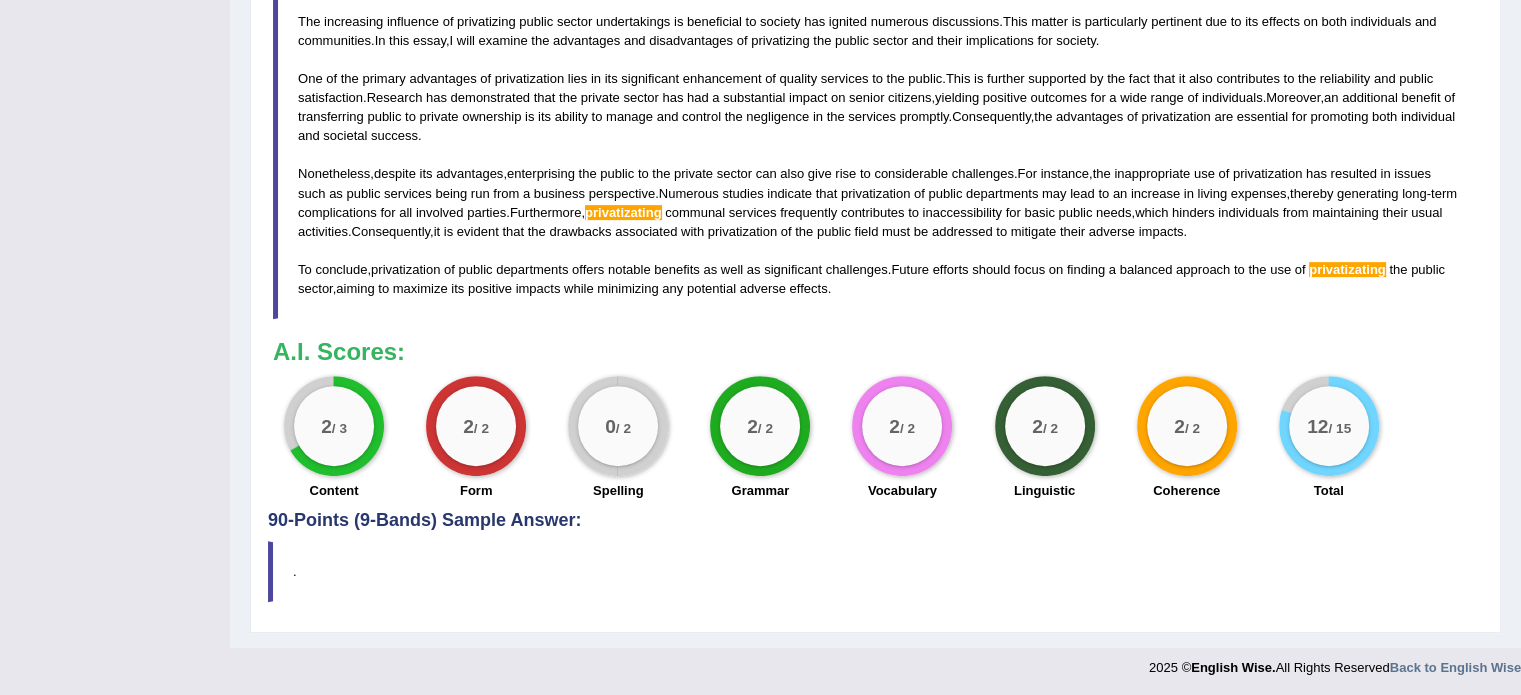 click on "90-Points (9-Bands) Sample Answer:" at bounding box center (875, 44) 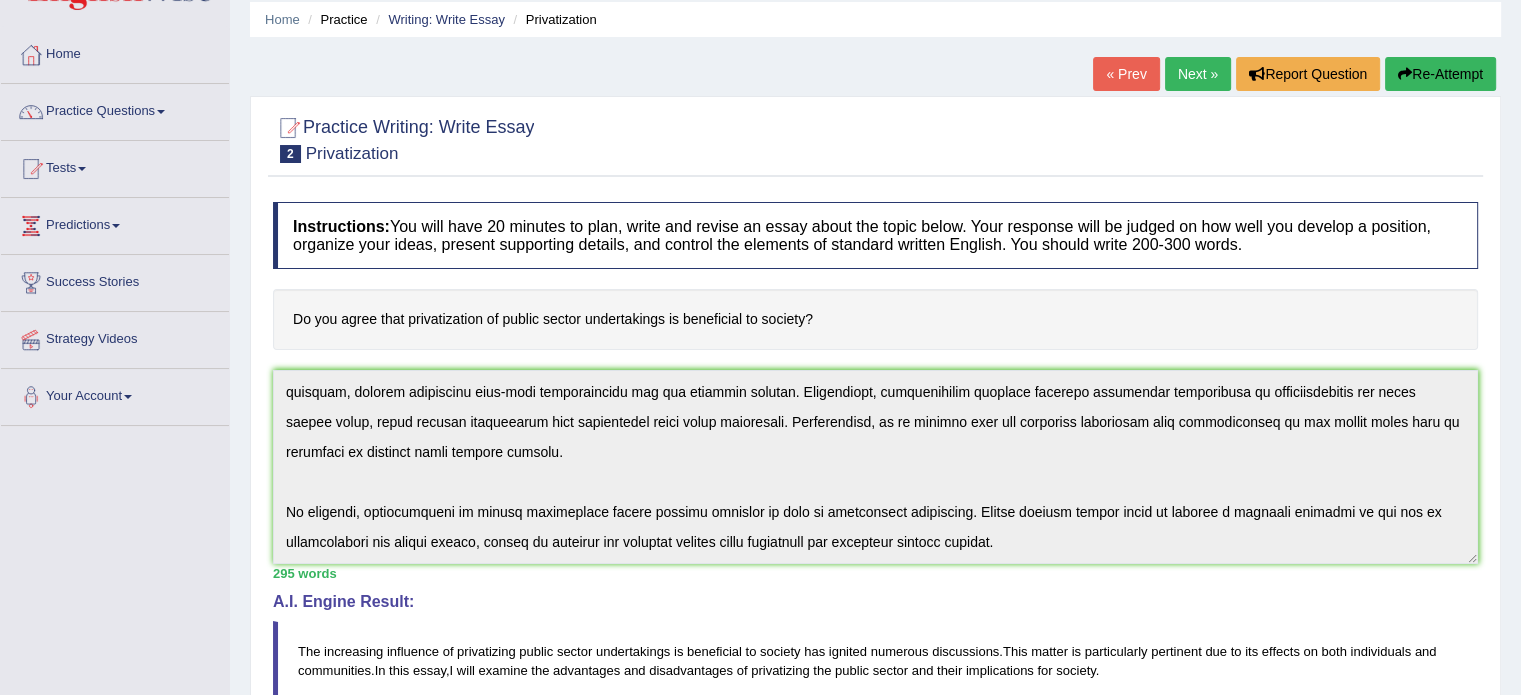 scroll, scrollTop: 0, scrollLeft: 0, axis: both 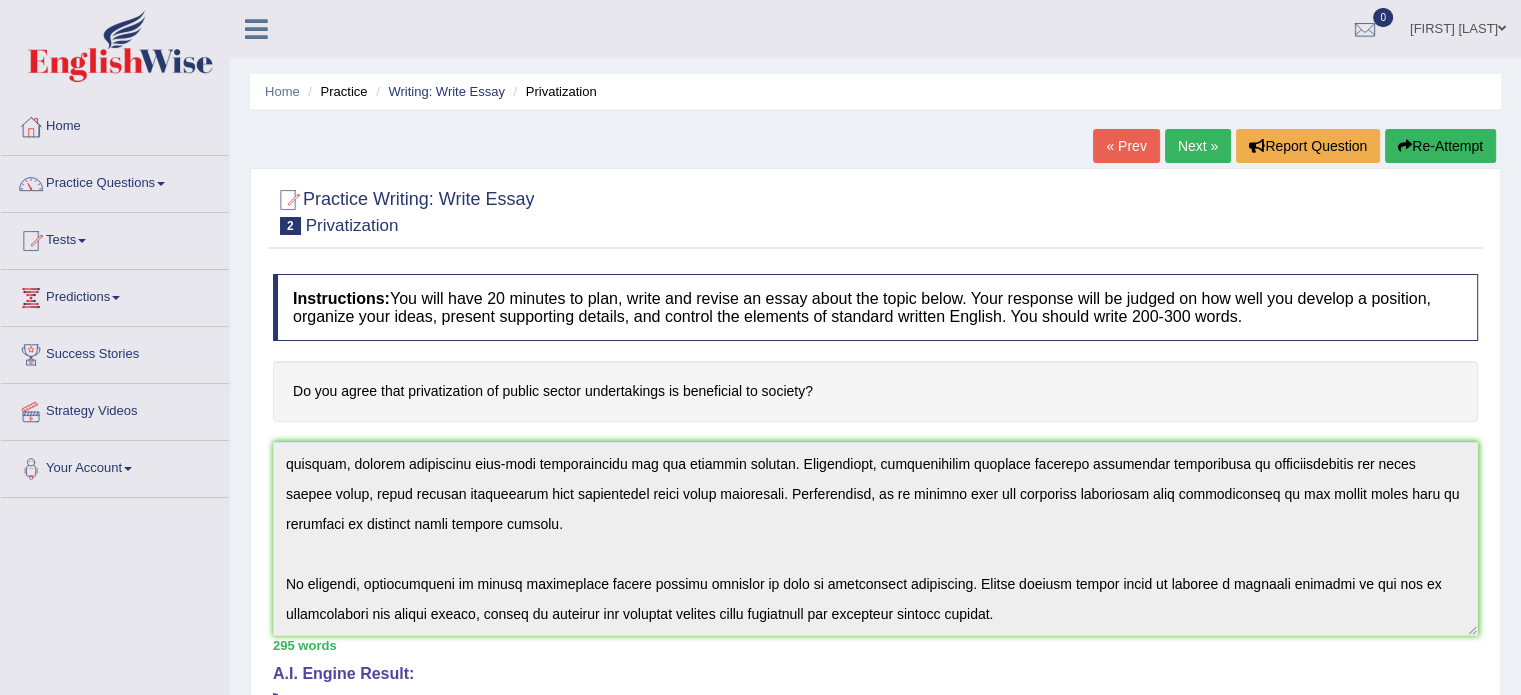 click on "Practice Questions" at bounding box center [115, 181] 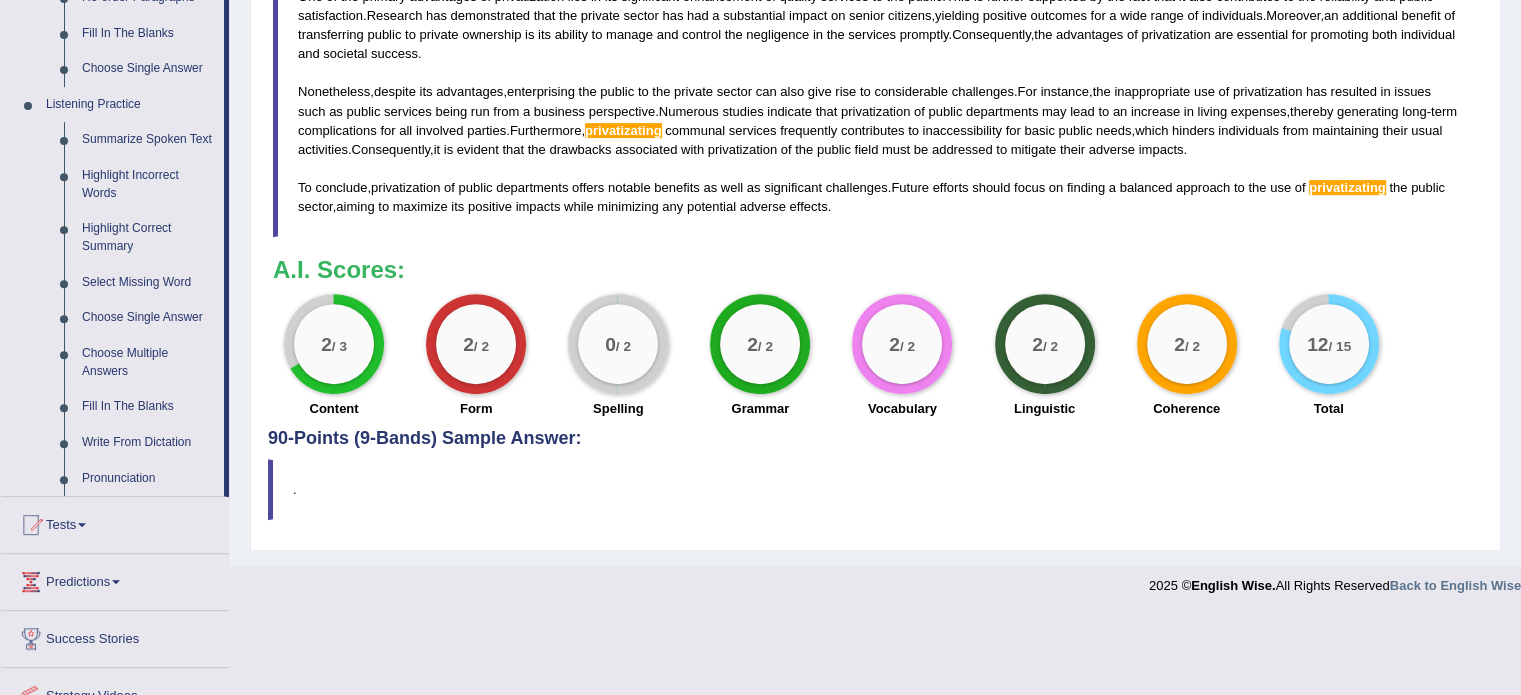 scroll, scrollTop: 870, scrollLeft: 0, axis: vertical 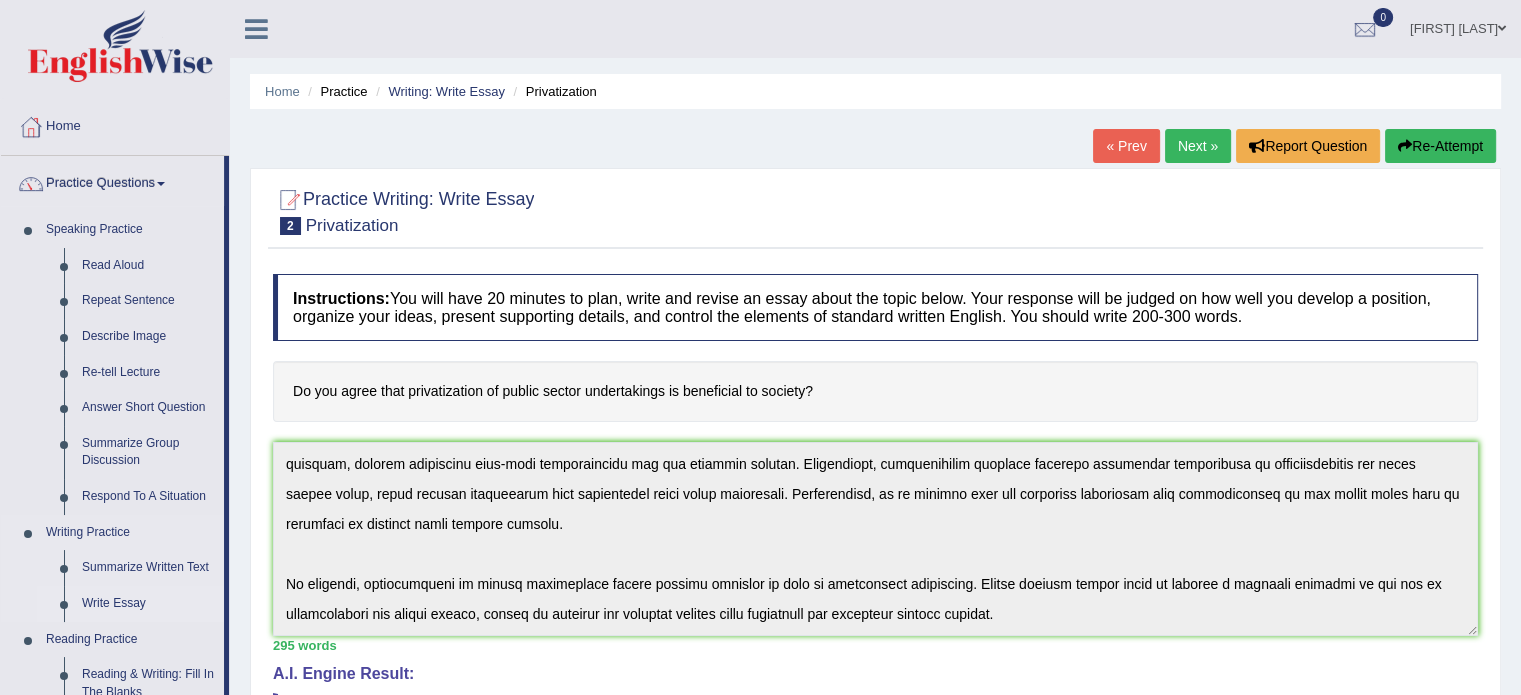 click on "Write Essay" at bounding box center (148, 604) 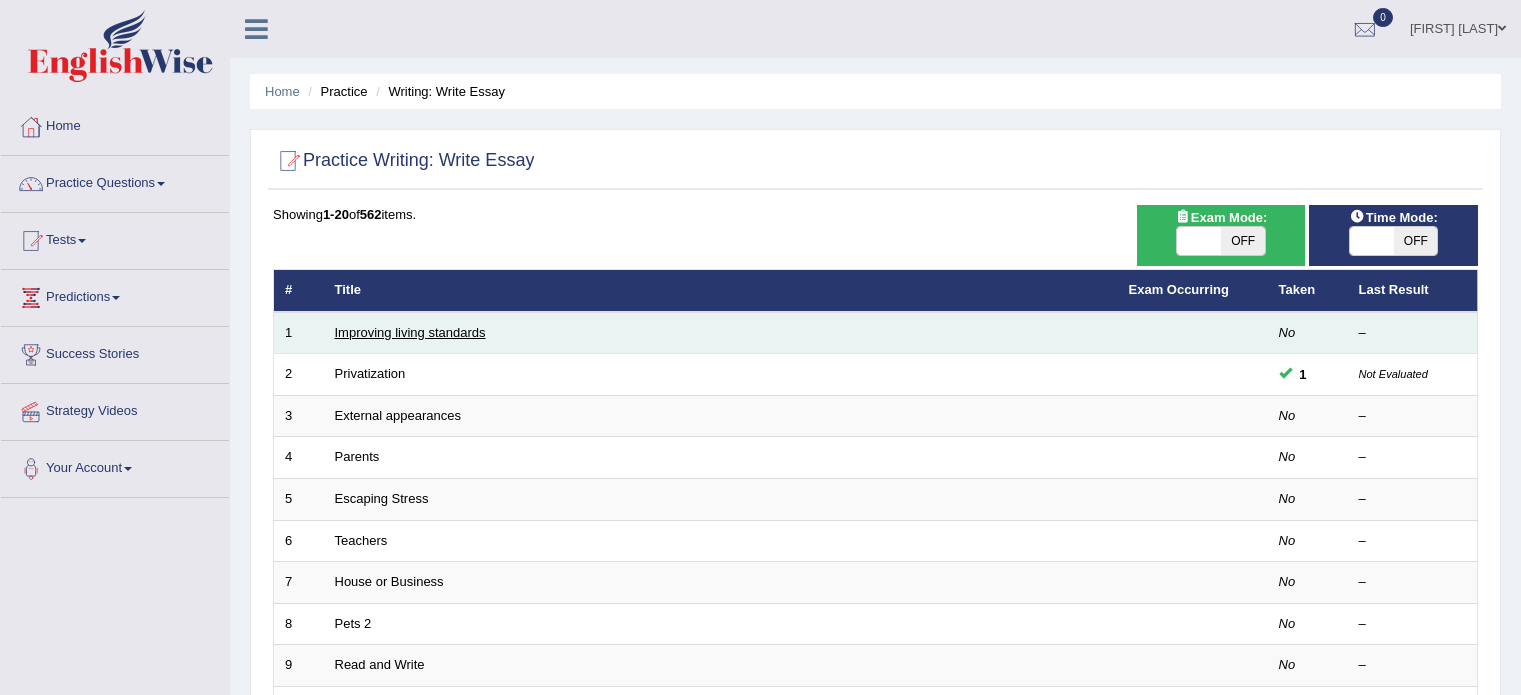 scroll, scrollTop: 0, scrollLeft: 0, axis: both 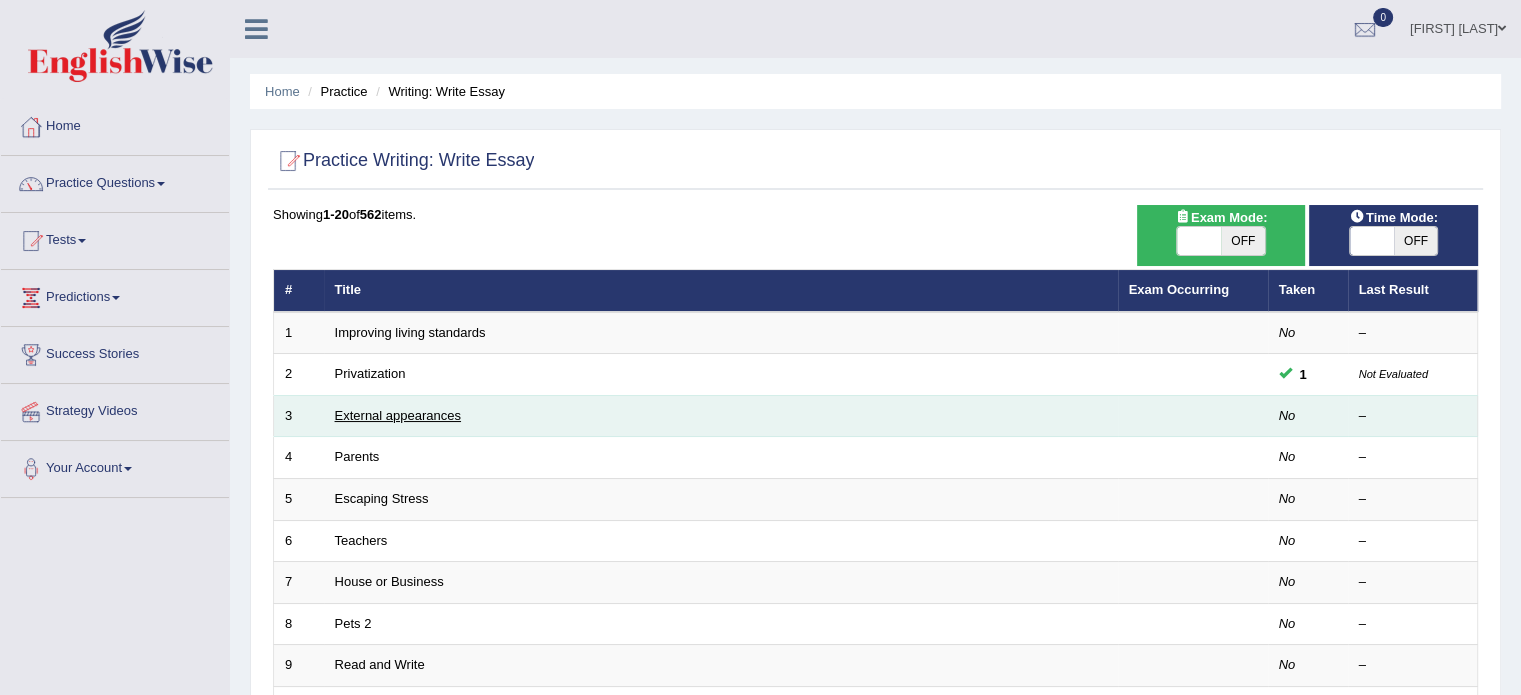 click on "External appearances" at bounding box center (398, 415) 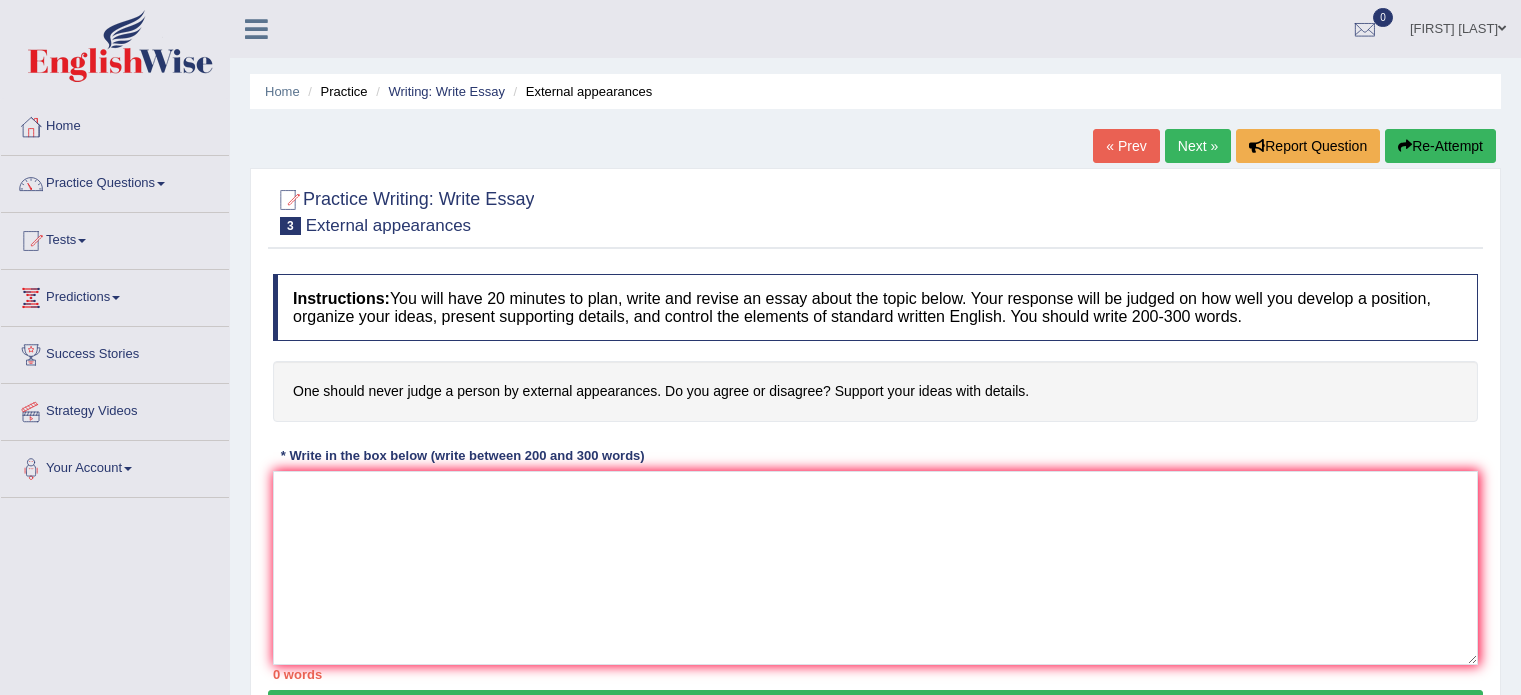 scroll, scrollTop: 0, scrollLeft: 0, axis: both 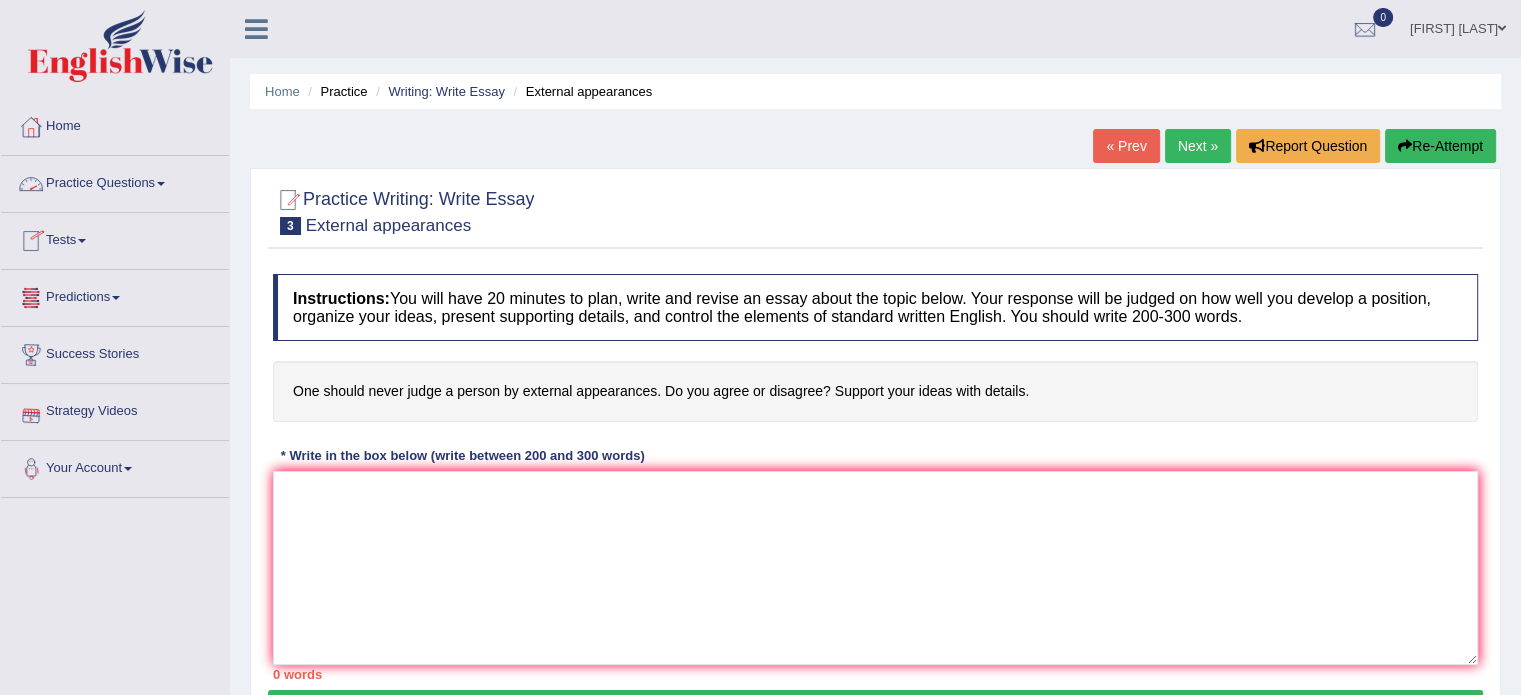 click at bounding box center (161, 184) 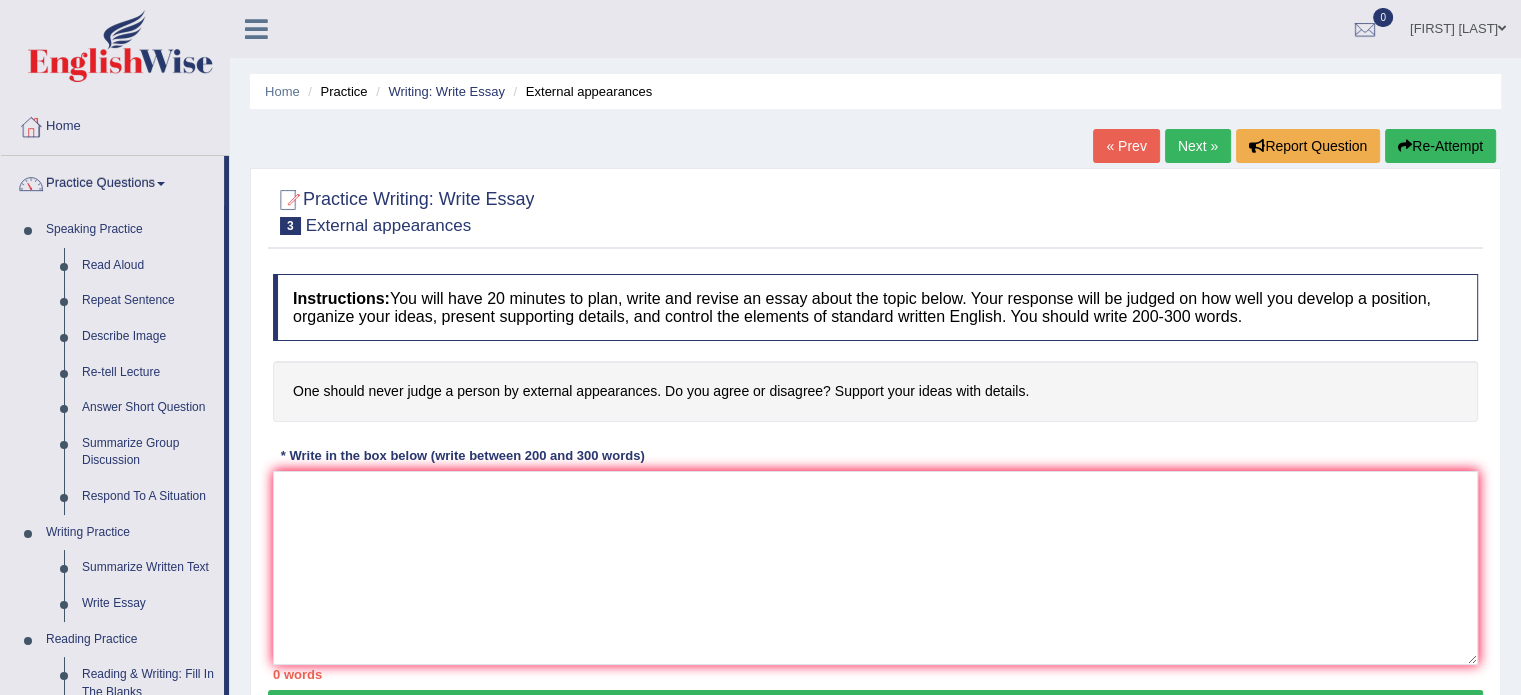 click on "Next »" at bounding box center (1198, 146) 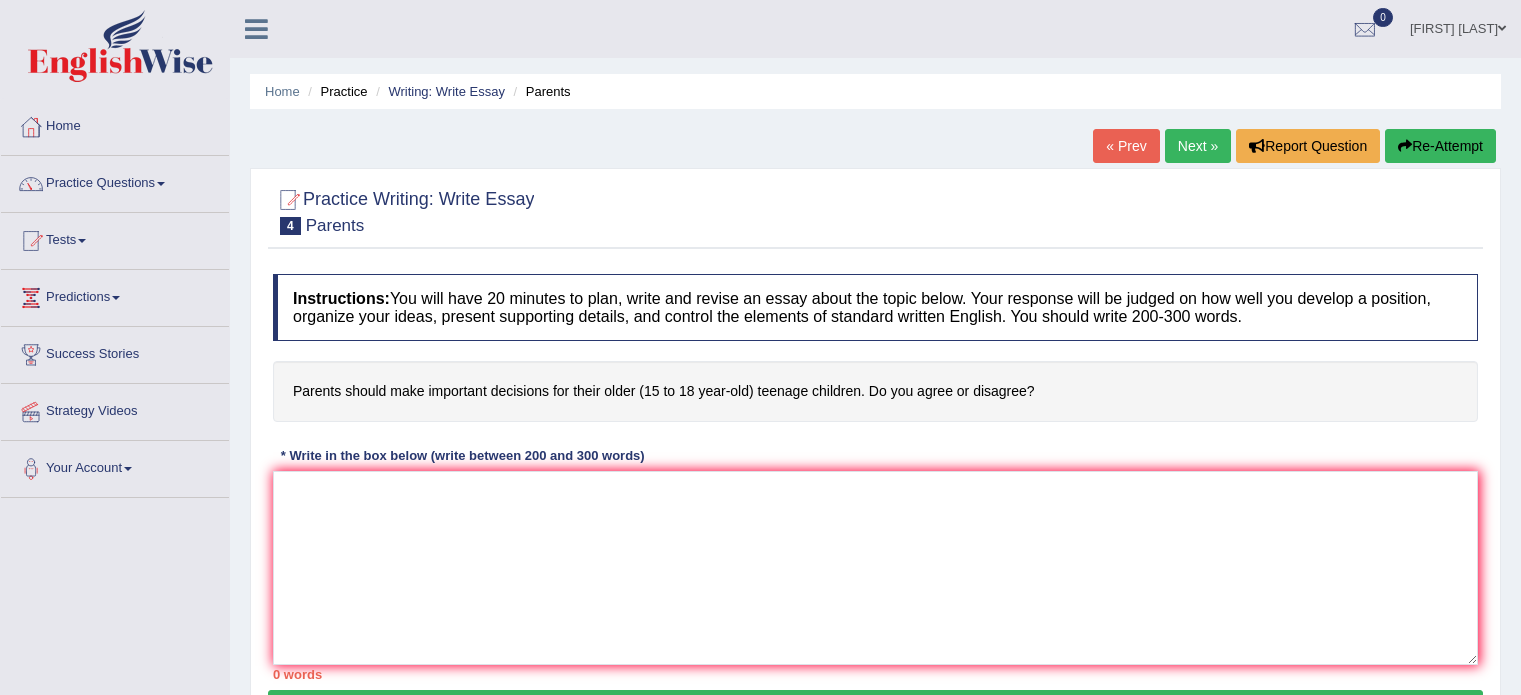 scroll, scrollTop: 0, scrollLeft: 0, axis: both 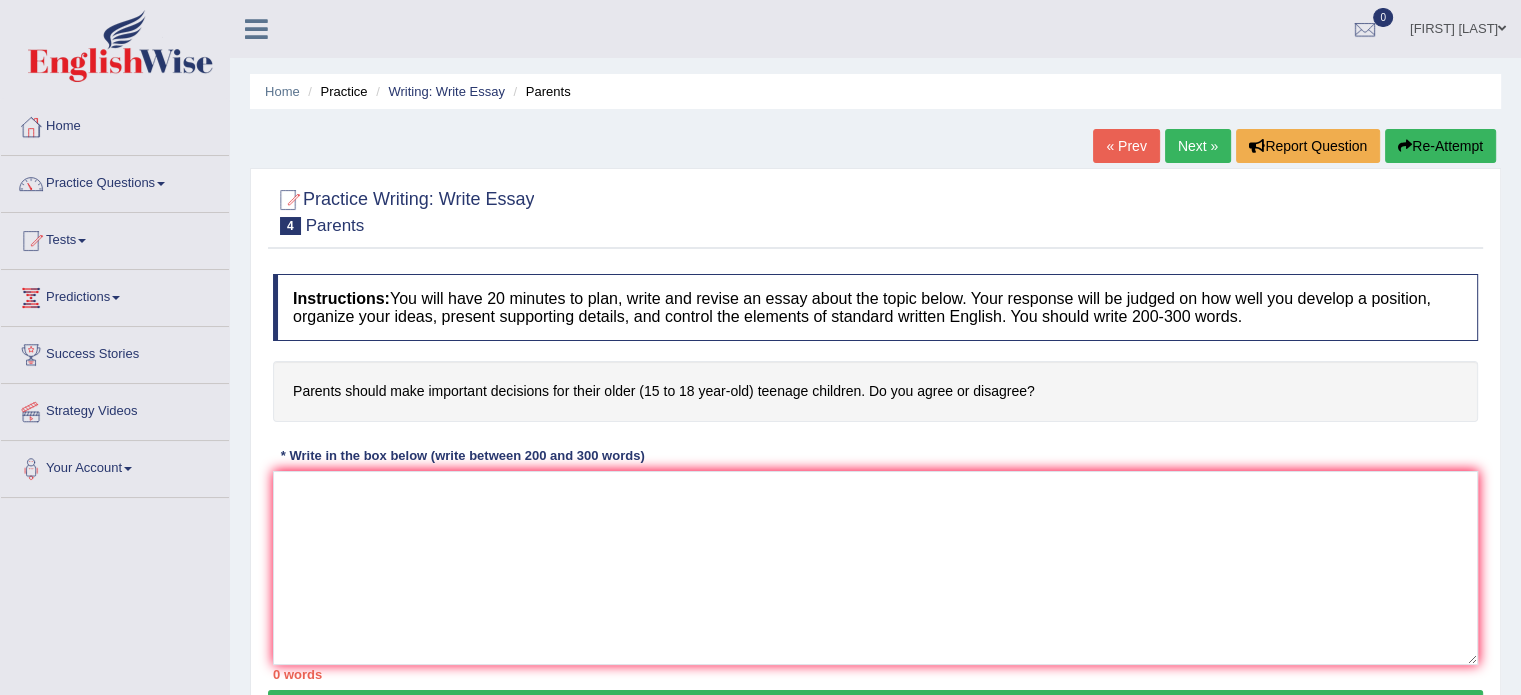 click on "Next »" at bounding box center (1198, 146) 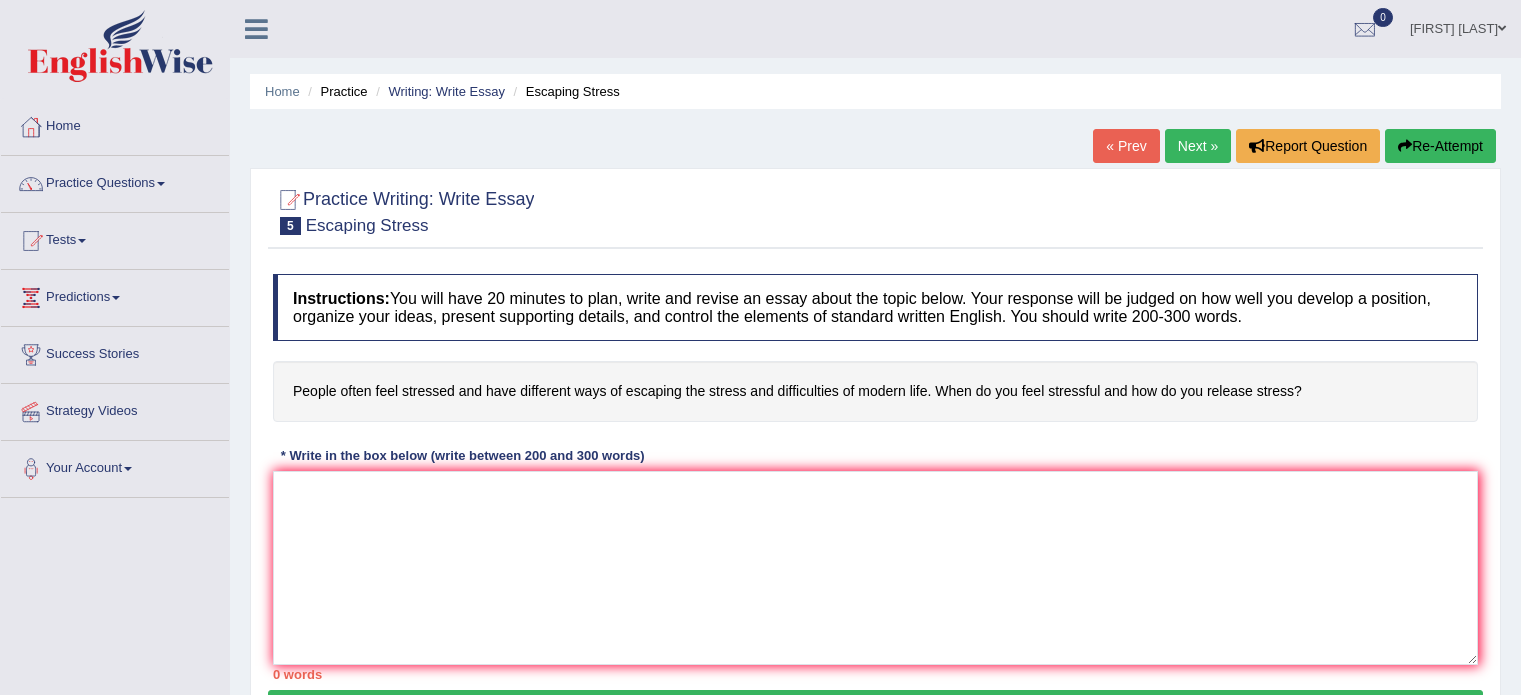 scroll, scrollTop: 0, scrollLeft: 0, axis: both 